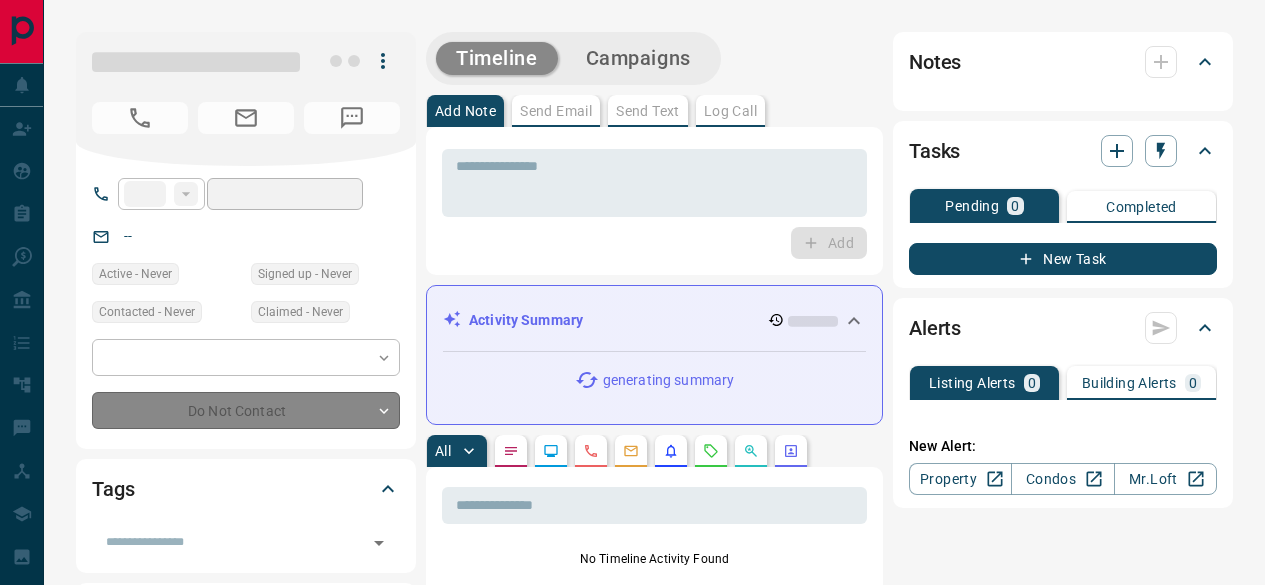 scroll, scrollTop: 0, scrollLeft: 0, axis: both 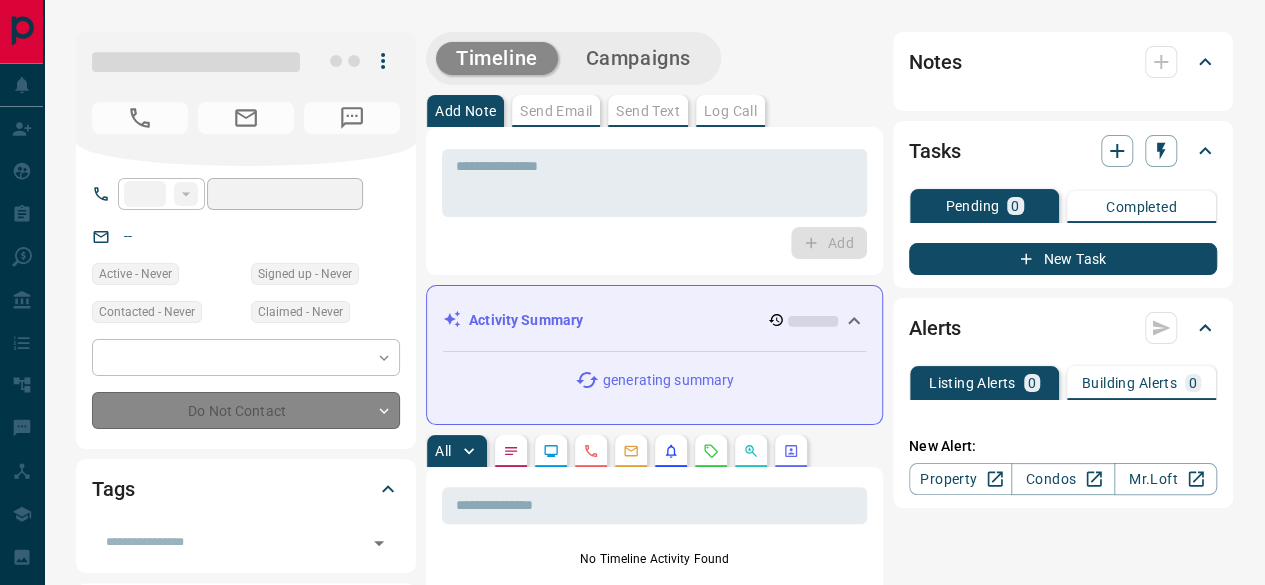 type on "**" 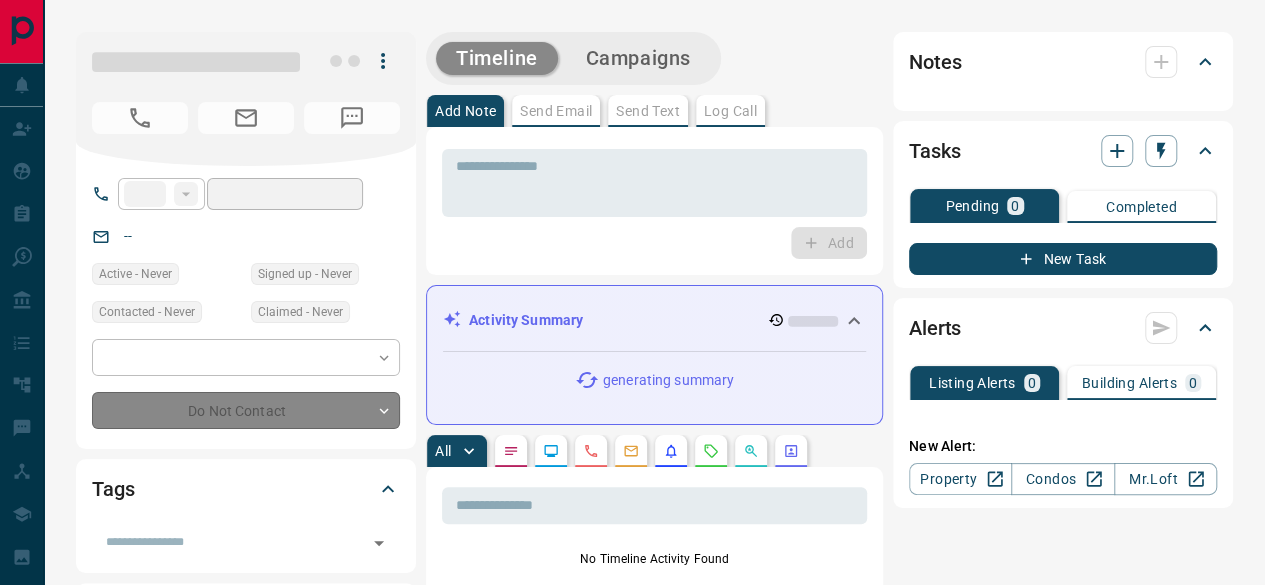type on "**********" 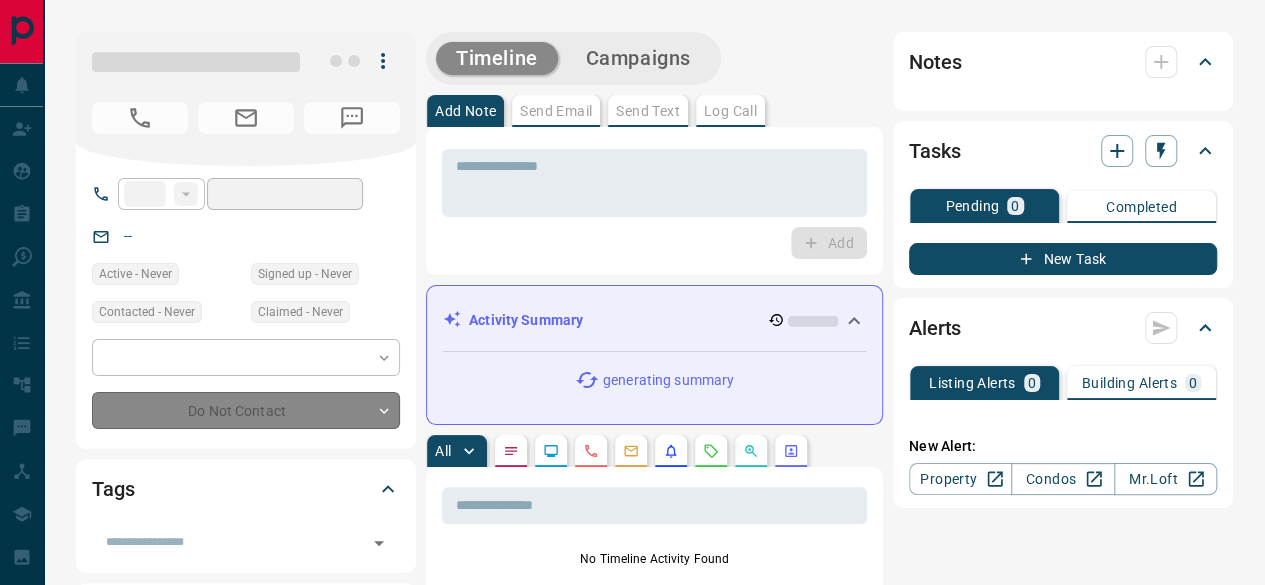 type on "**********" 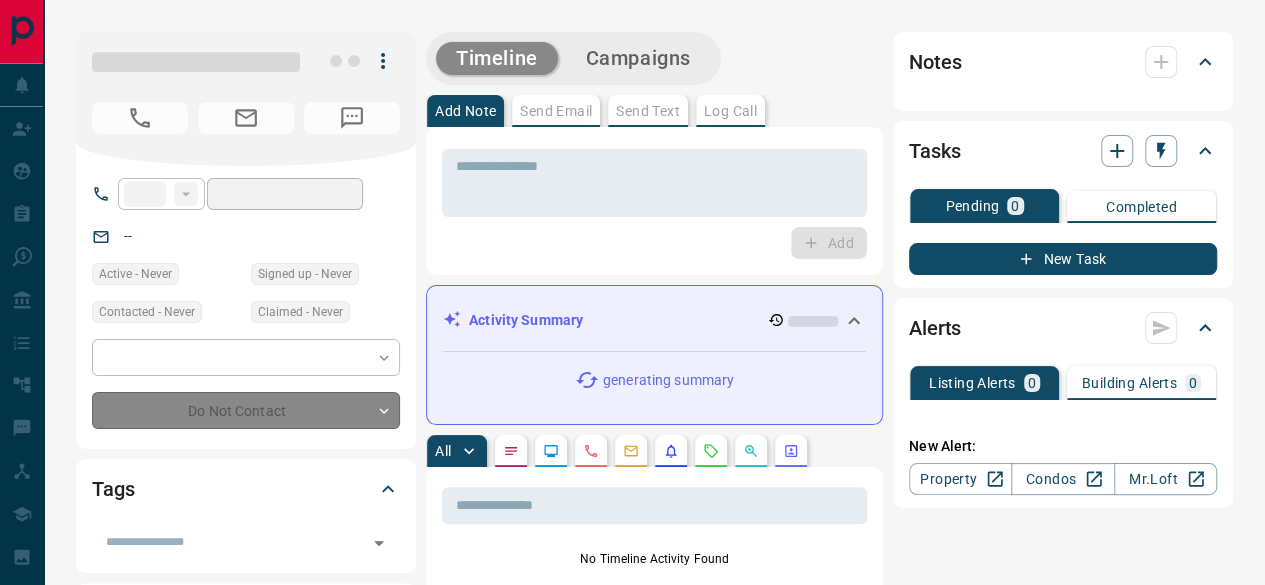 type on "*" 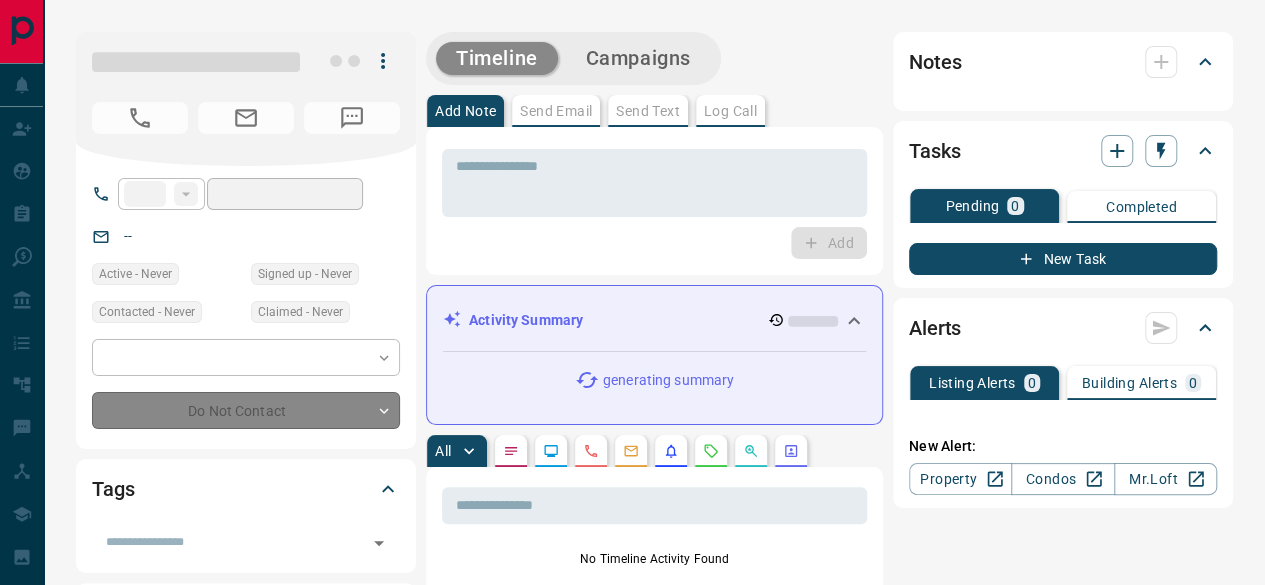 type on "***" 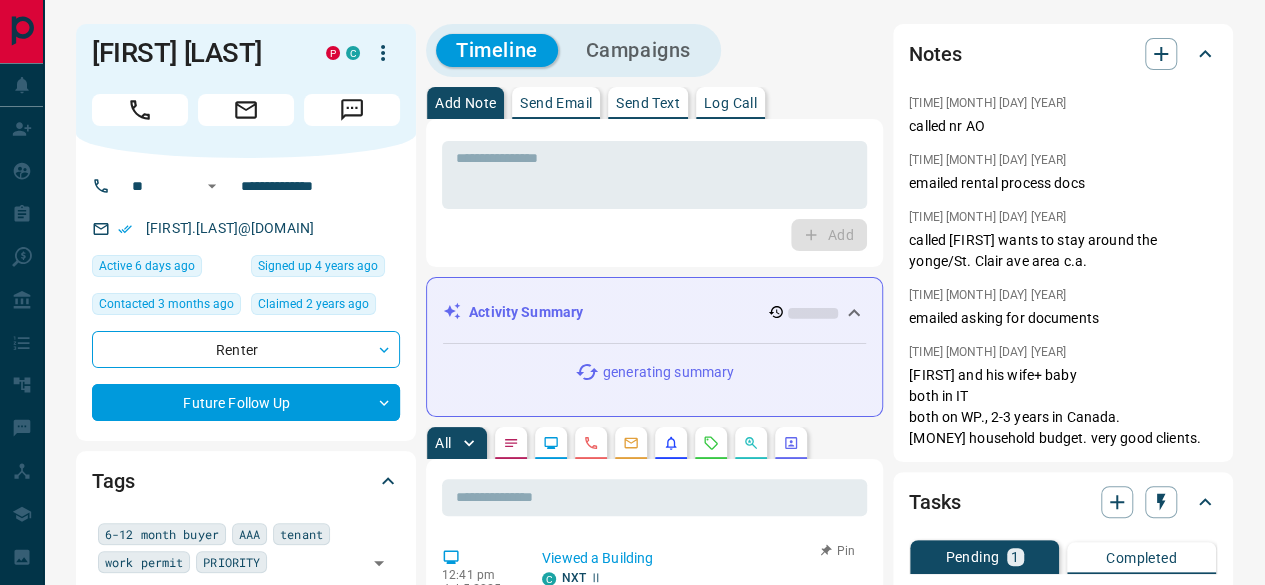 scroll, scrollTop: 0, scrollLeft: 0, axis: both 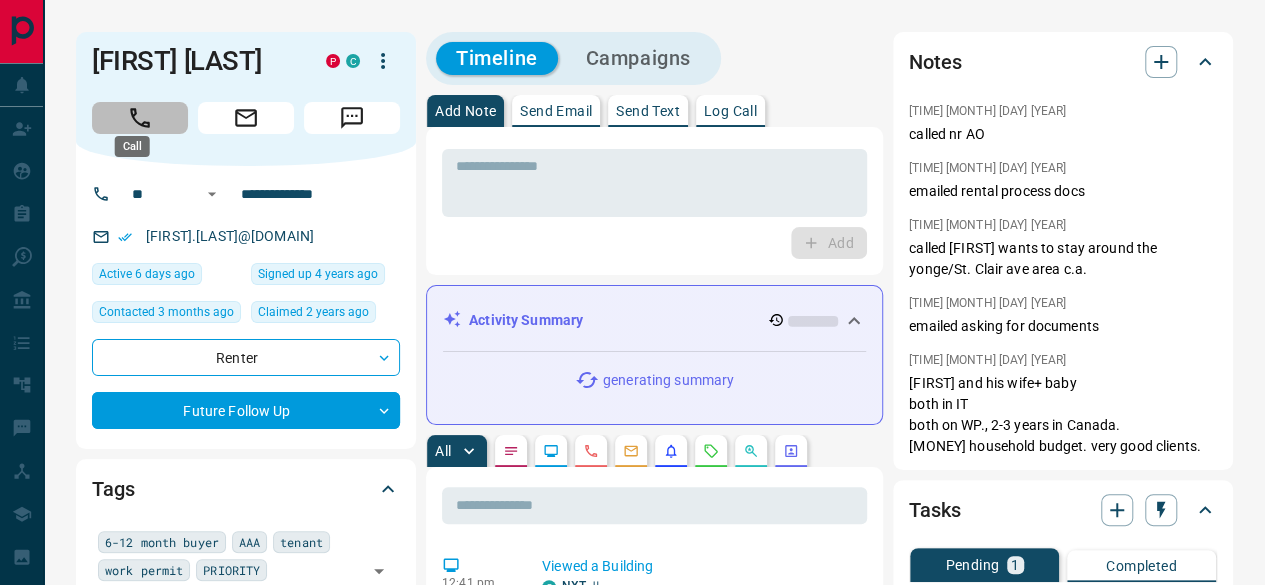 click at bounding box center [140, 118] 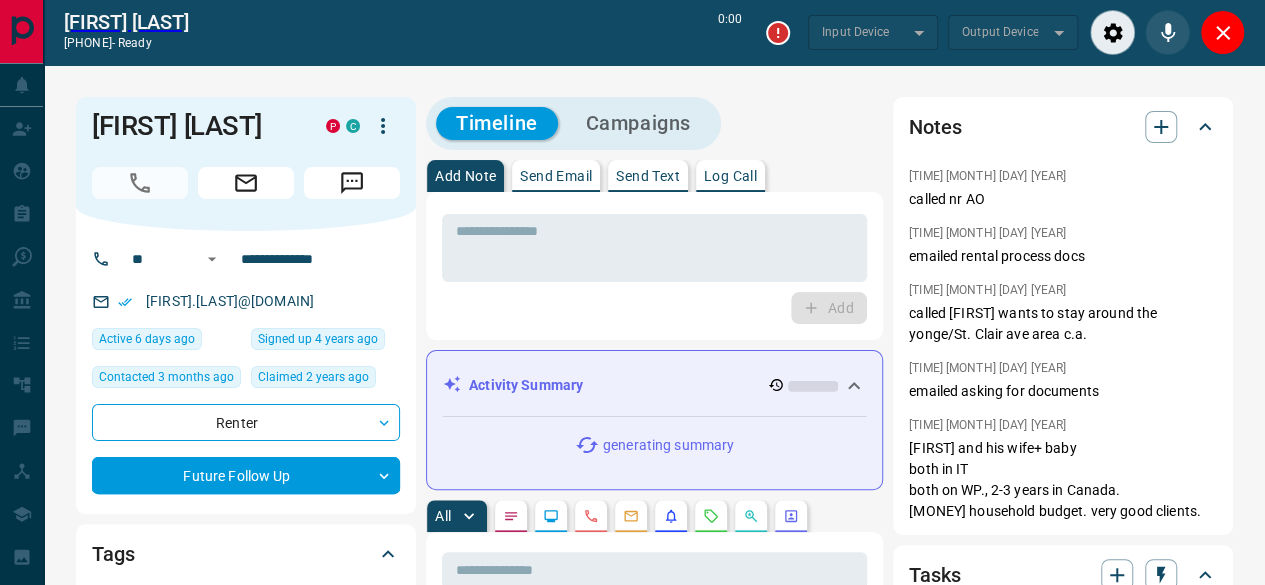 type on "*******" 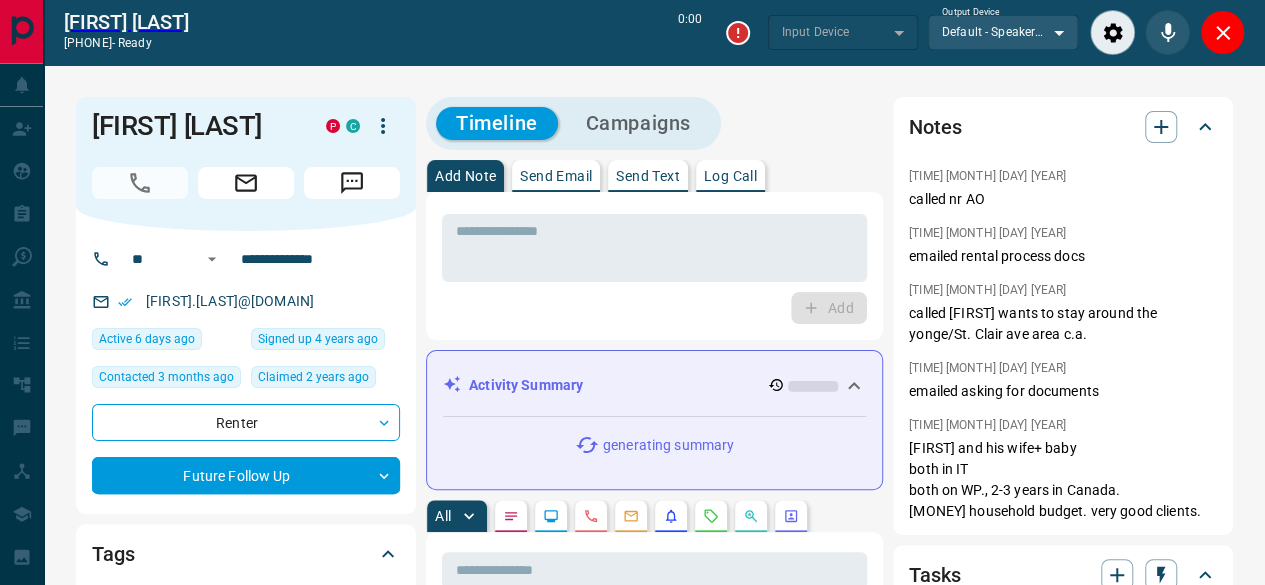 type on "*******" 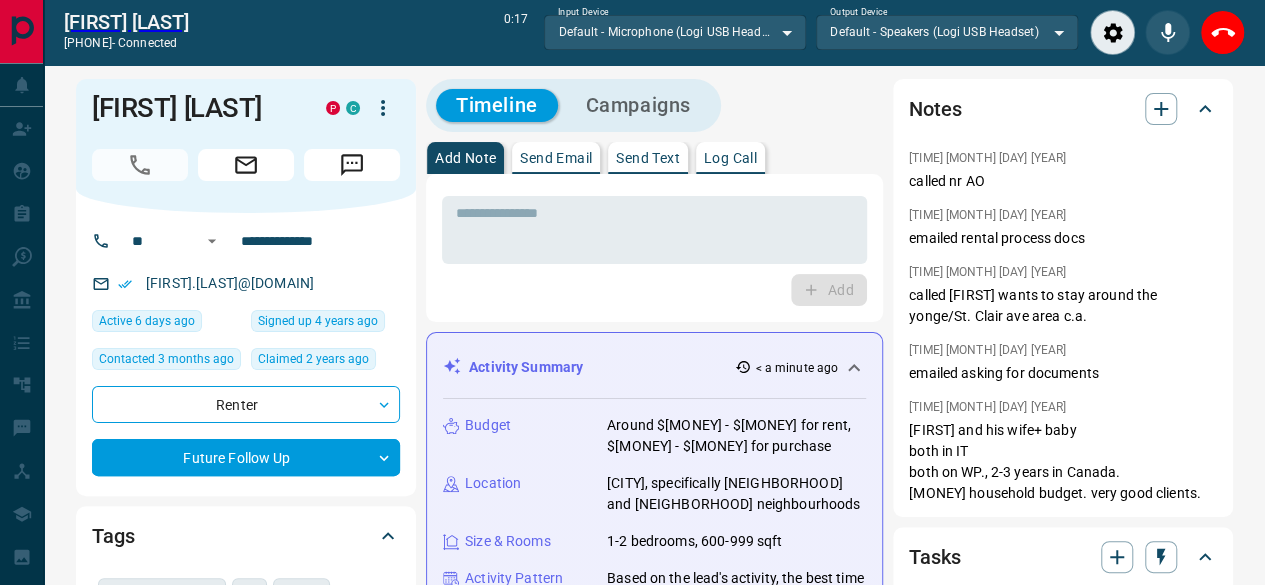 scroll, scrollTop: 0, scrollLeft: 0, axis: both 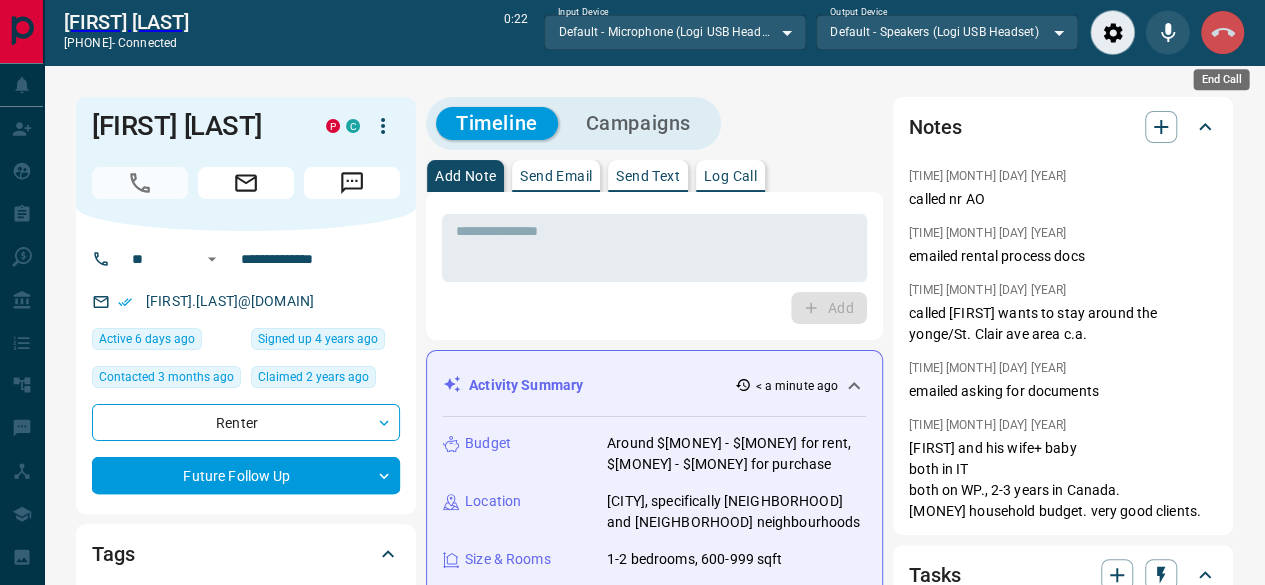 click 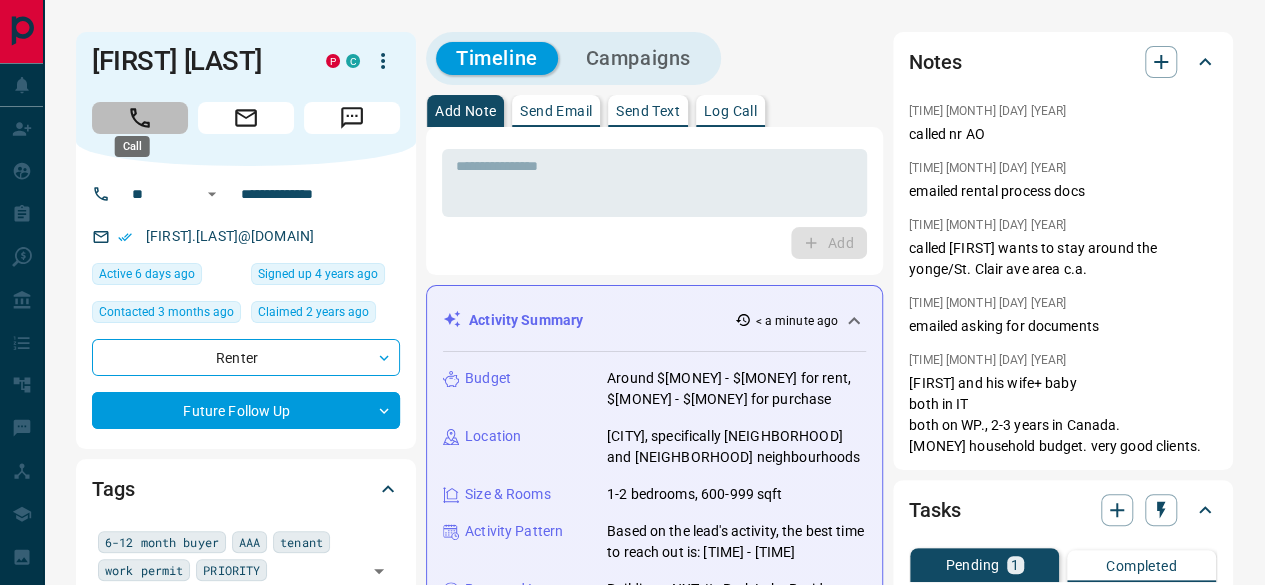 click 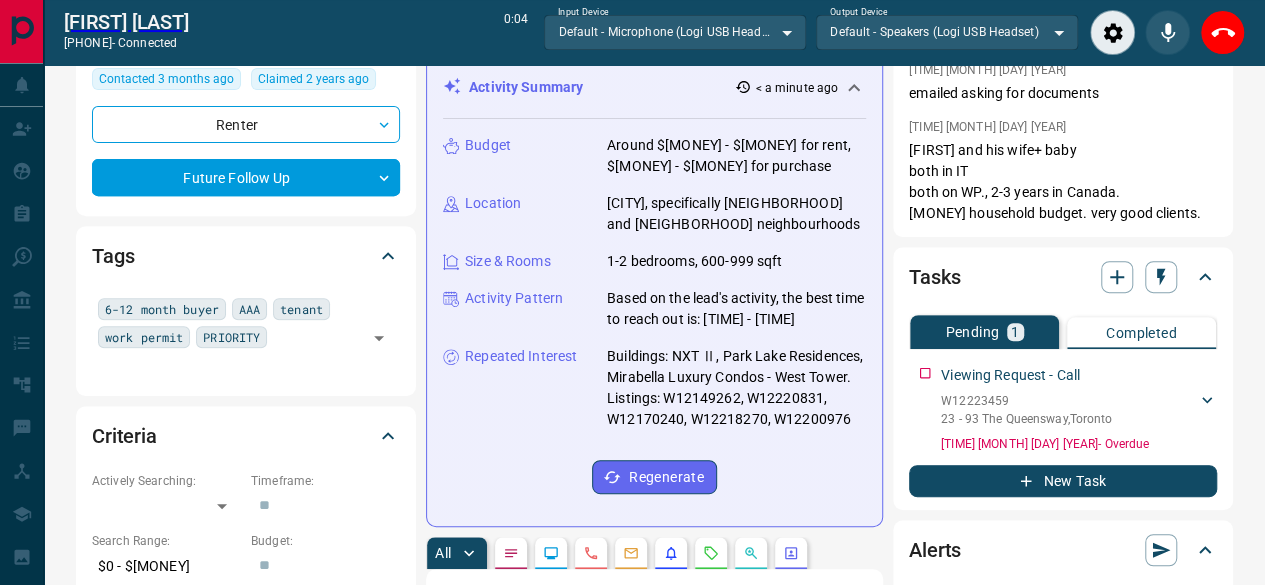 scroll, scrollTop: 0, scrollLeft: 0, axis: both 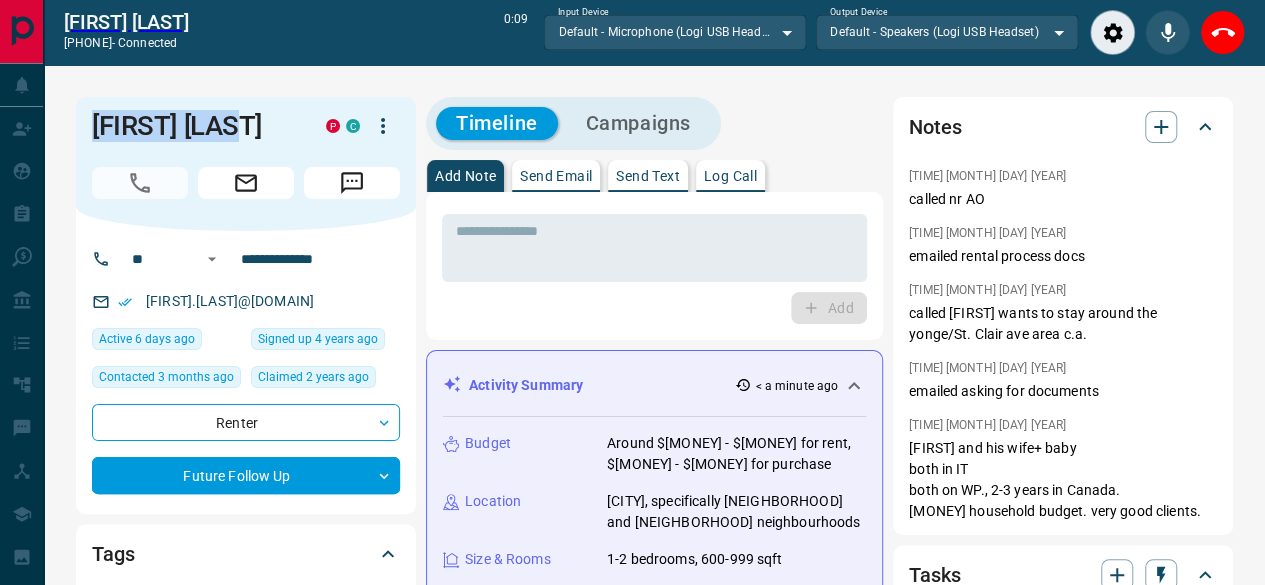 drag, startPoint x: 265, startPoint y: 113, endPoint x: 70, endPoint y: 119, distance: 195.09229 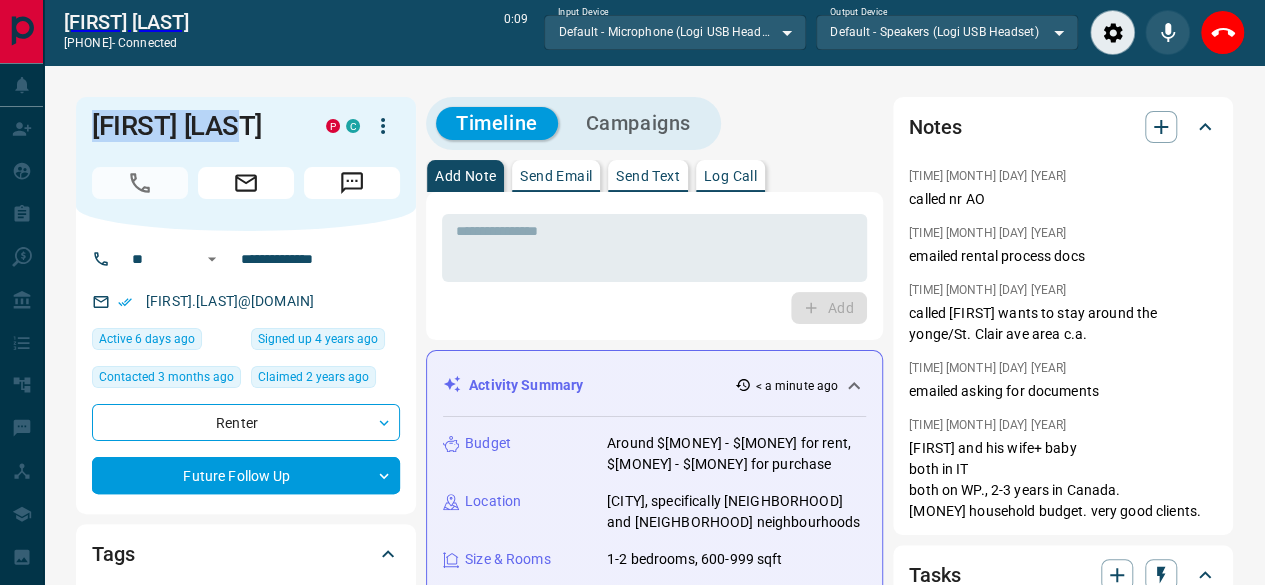 click on "[FIRST] [LAST] [INITIAL]" at bounding box center [246, 164] 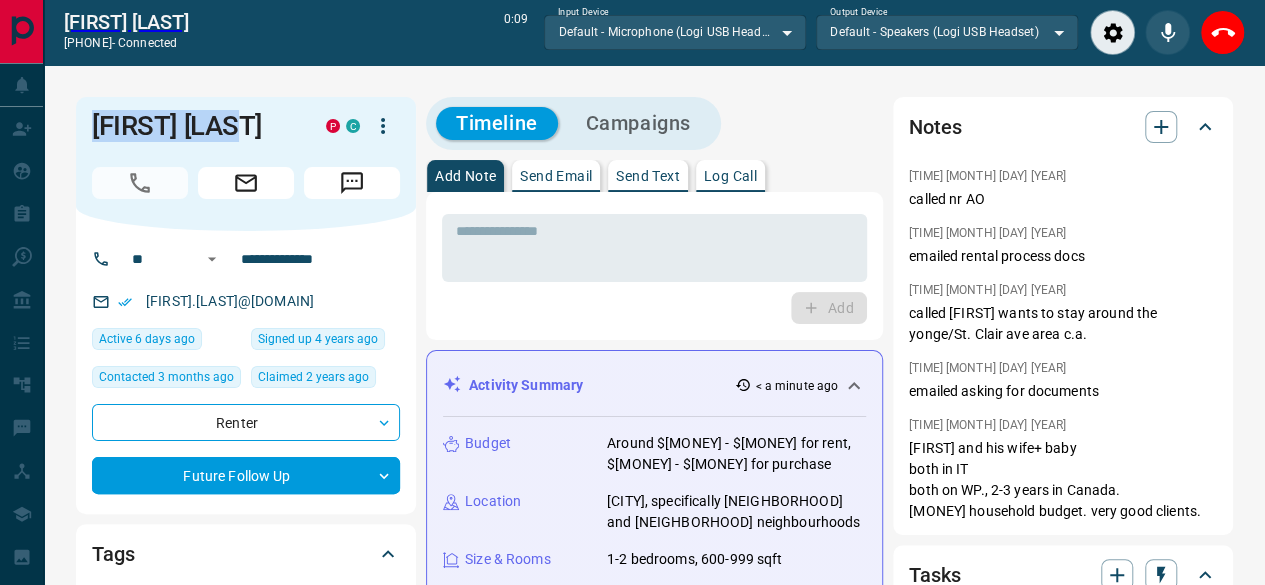 copy on "[FIRST] [LAST]" 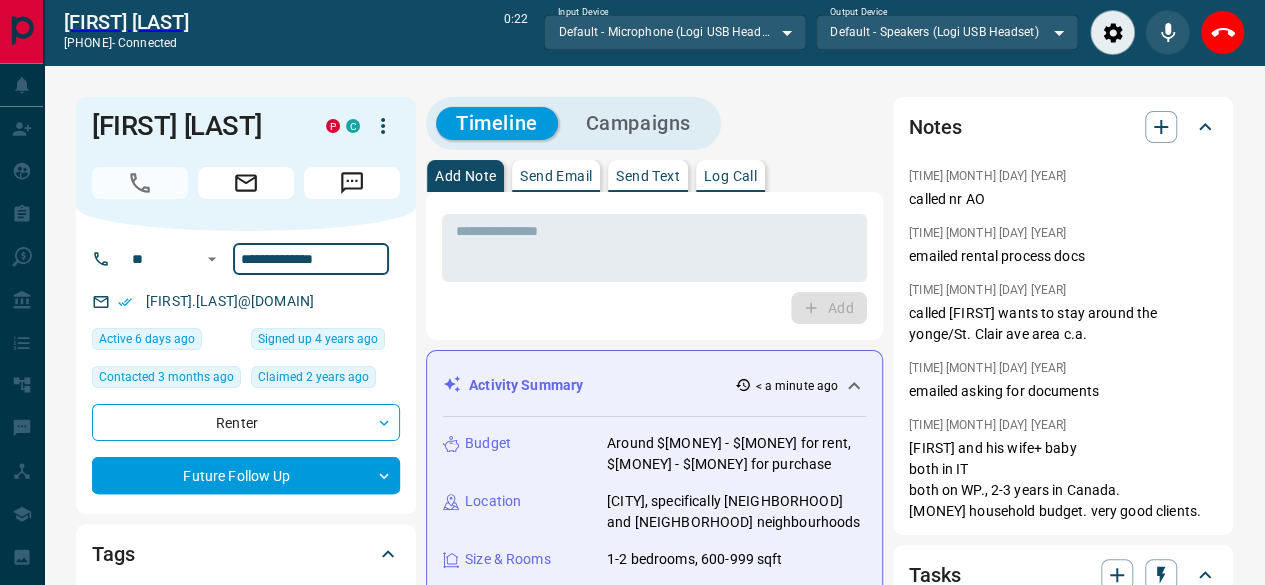 drag, startPoint x: 345, startPoint y: 256, endPoint x: 228, endPoint y: 255, distance: 117.00427 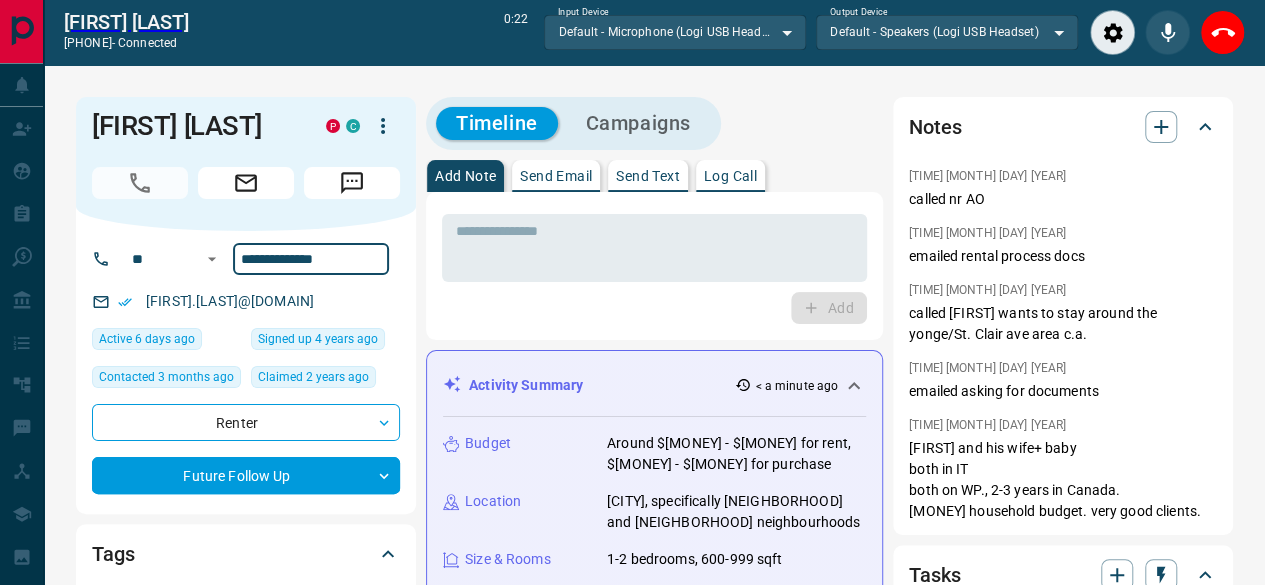 click on "**********" at bounding box center (311, 259) 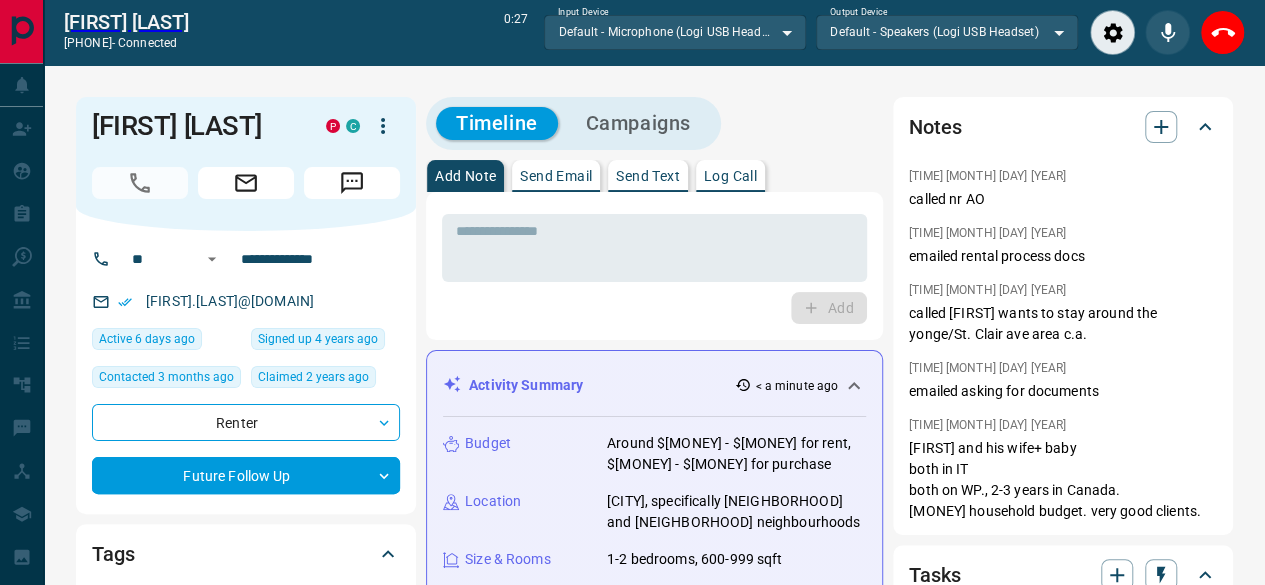 drag, startPoint x: 302, startPoint y: 296, endPoint x: 128, endPoint y: 291, distance: 174.07182 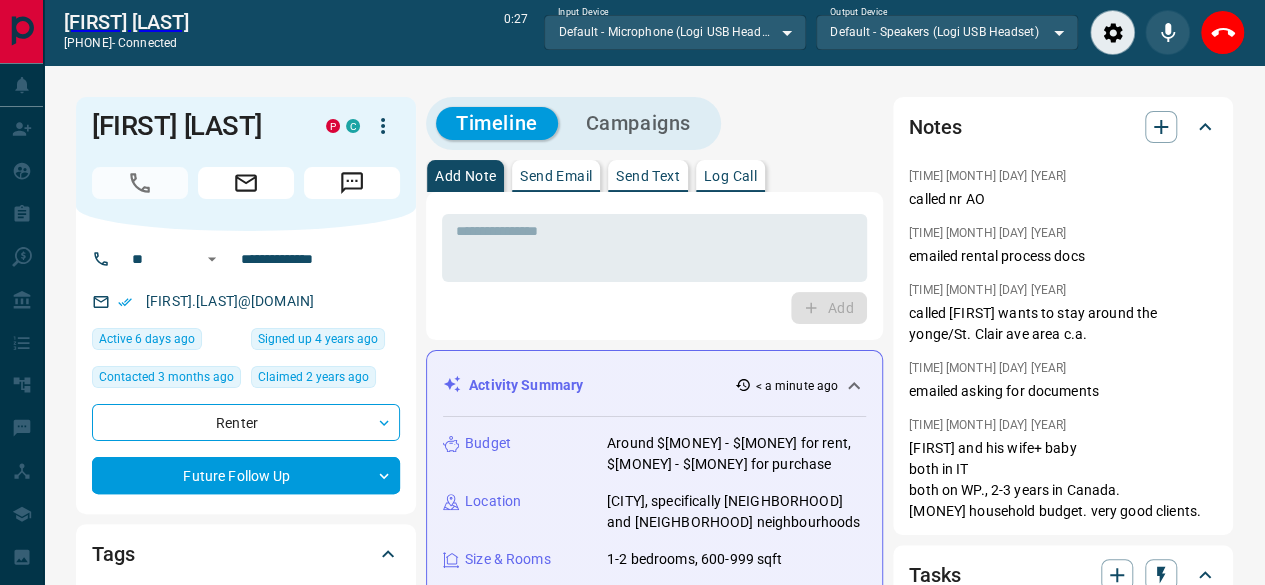 click on "[FIRST].[LAST]@[DOMAIN]" at bounding box center [246, 301] 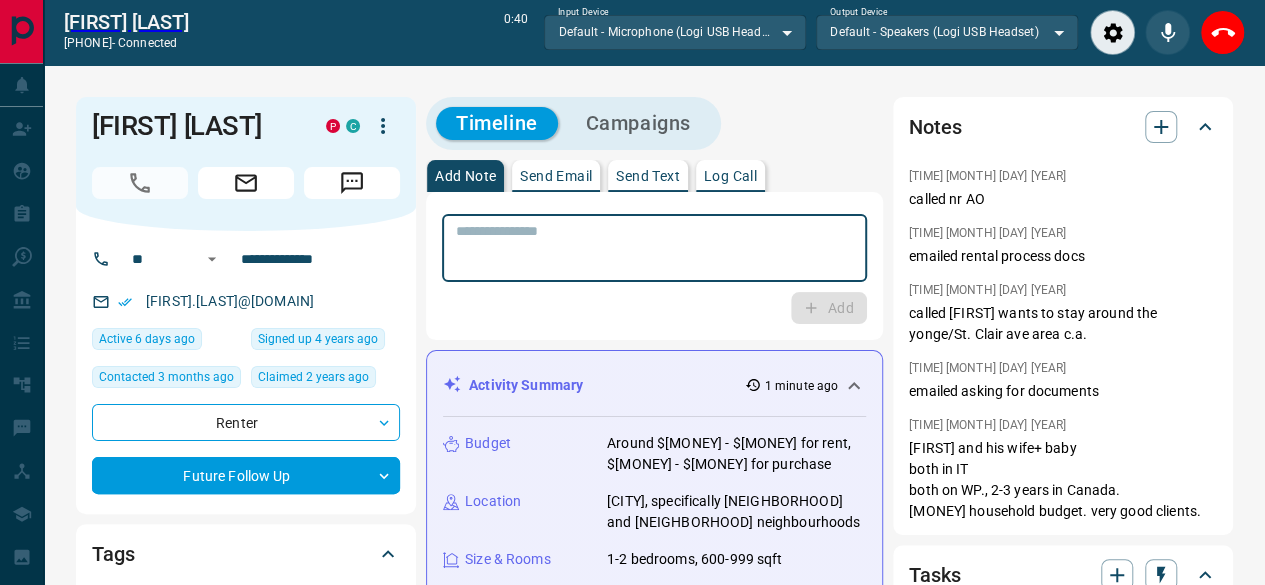click at bounding box center [654, 248] 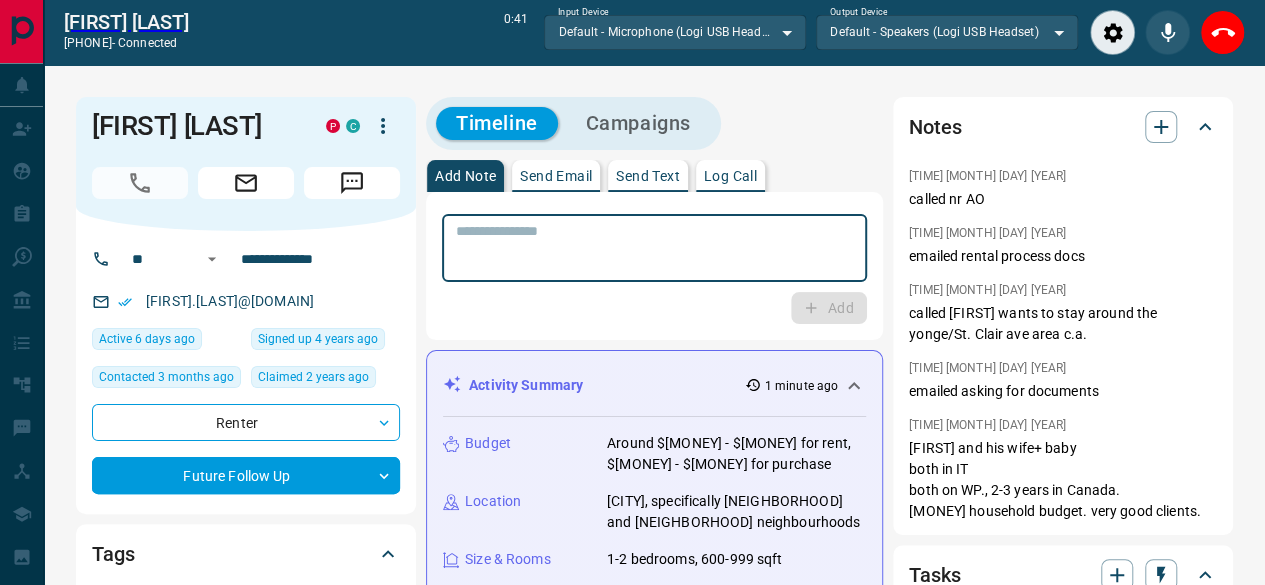paste on "**********" 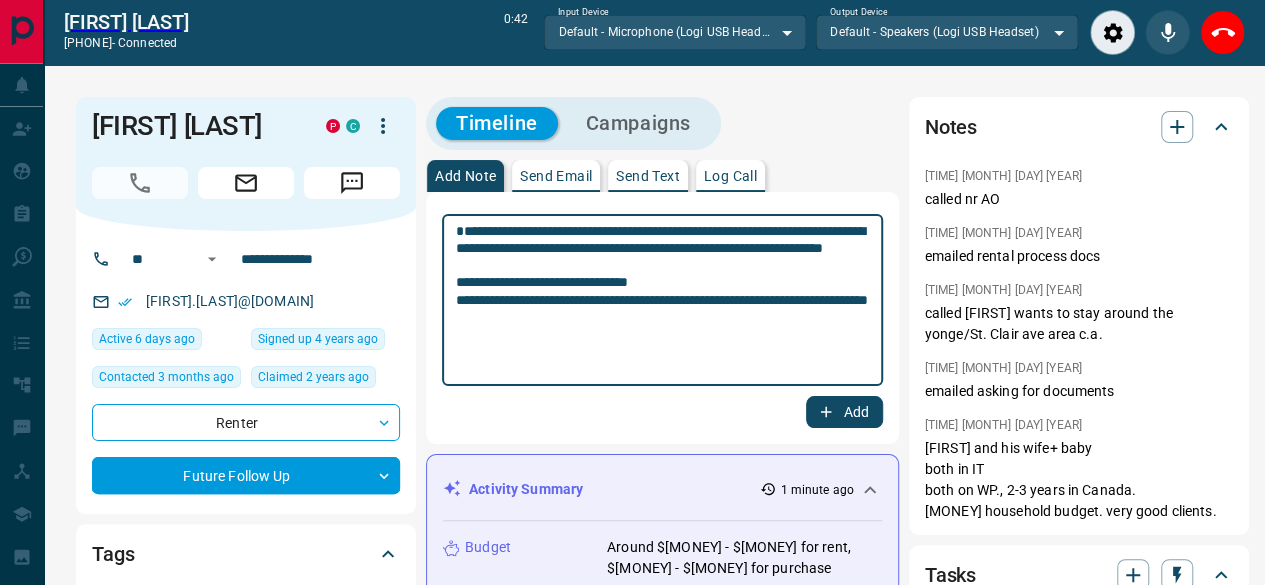 click on "**********" at bounding box center (662, 300) 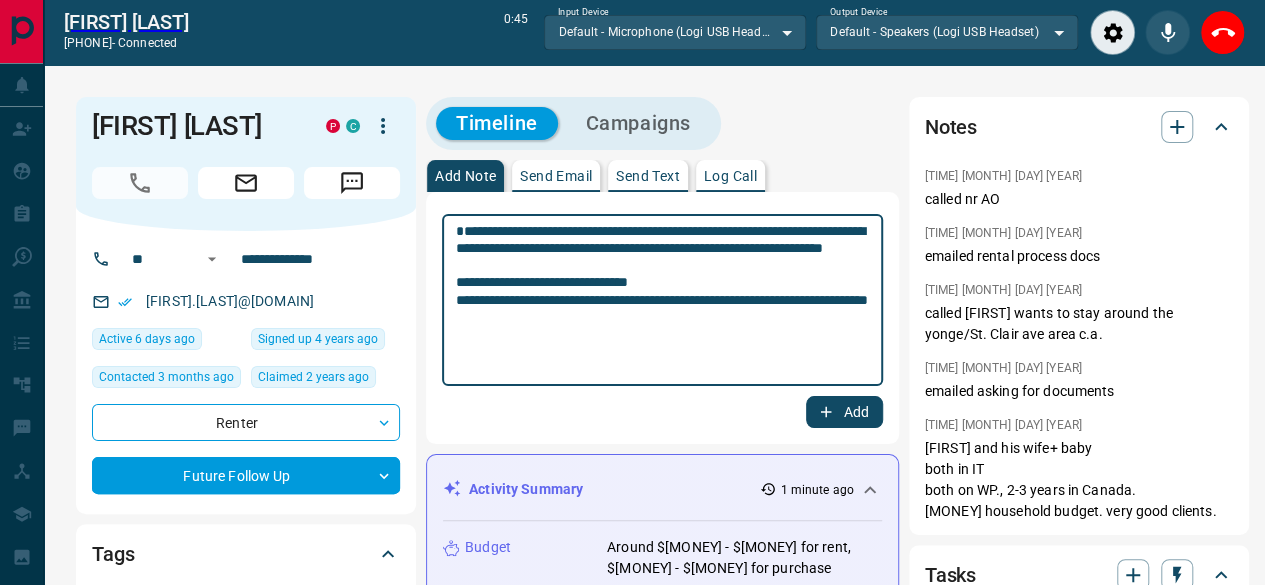 type on "**********" 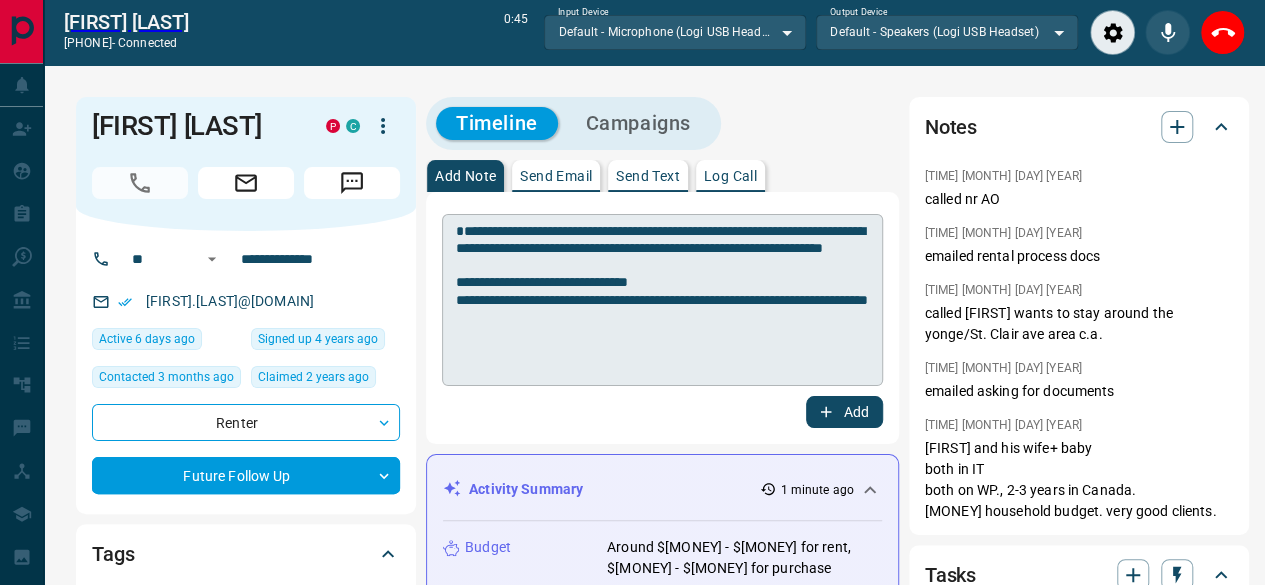 drag, startPoint x: 444, startPoint y: 235, endPoint x: 461, endPoint y: 229, distance: 18.027756 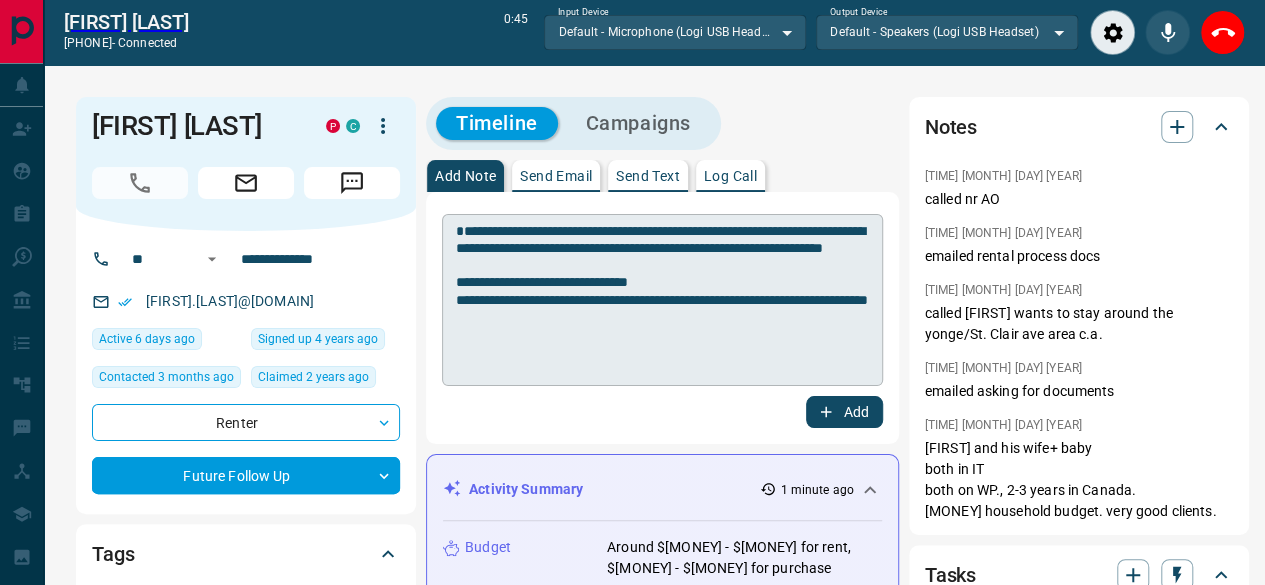 click on "**********" at bounding box center (662, 300) 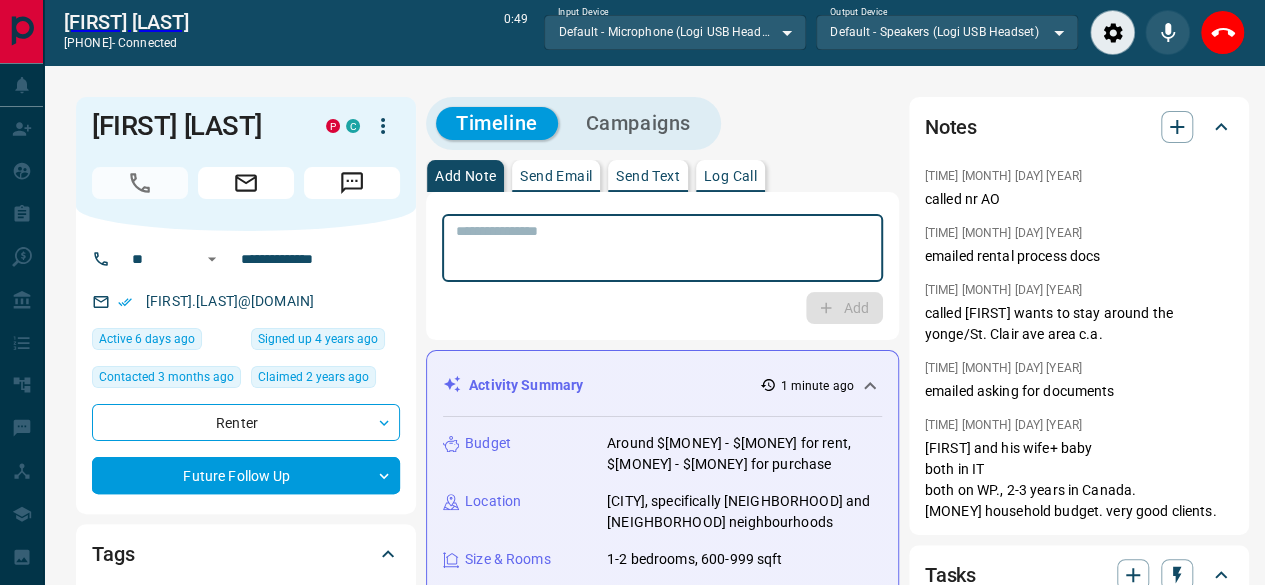 type 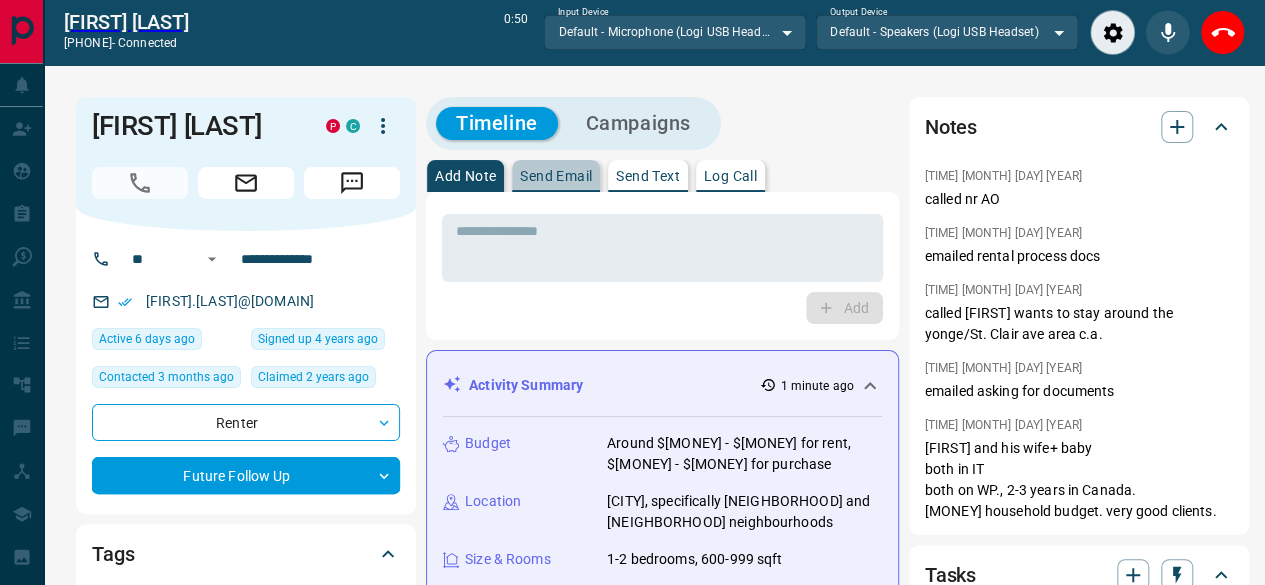click on "Send Email" at bounding box center (556, 176) 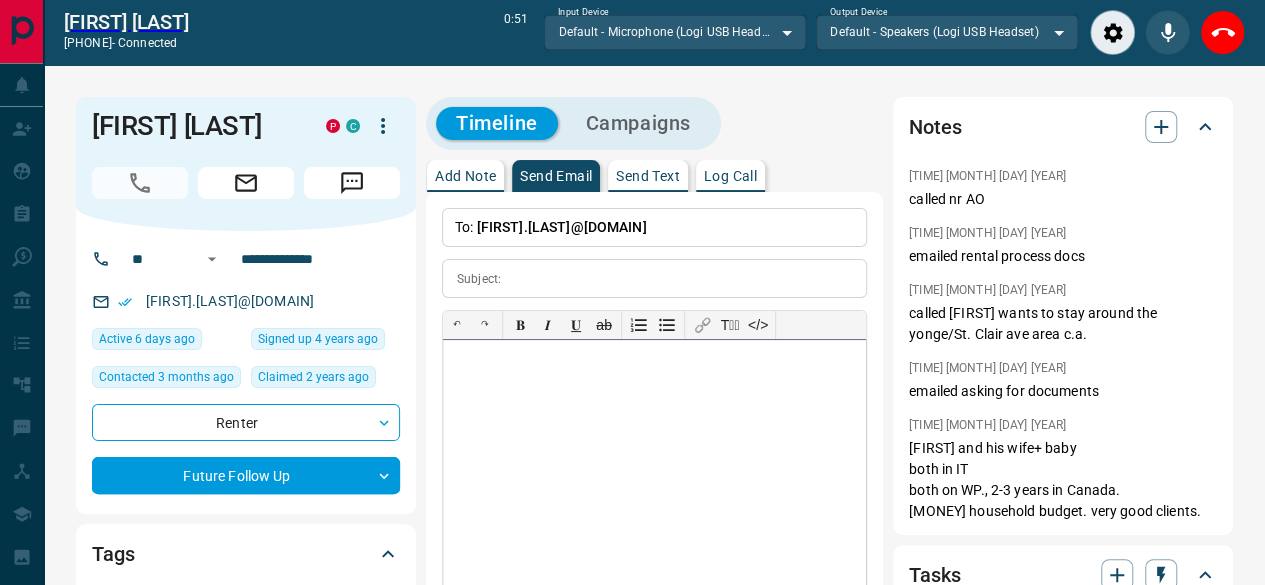 click at bounding box center (654, 490) 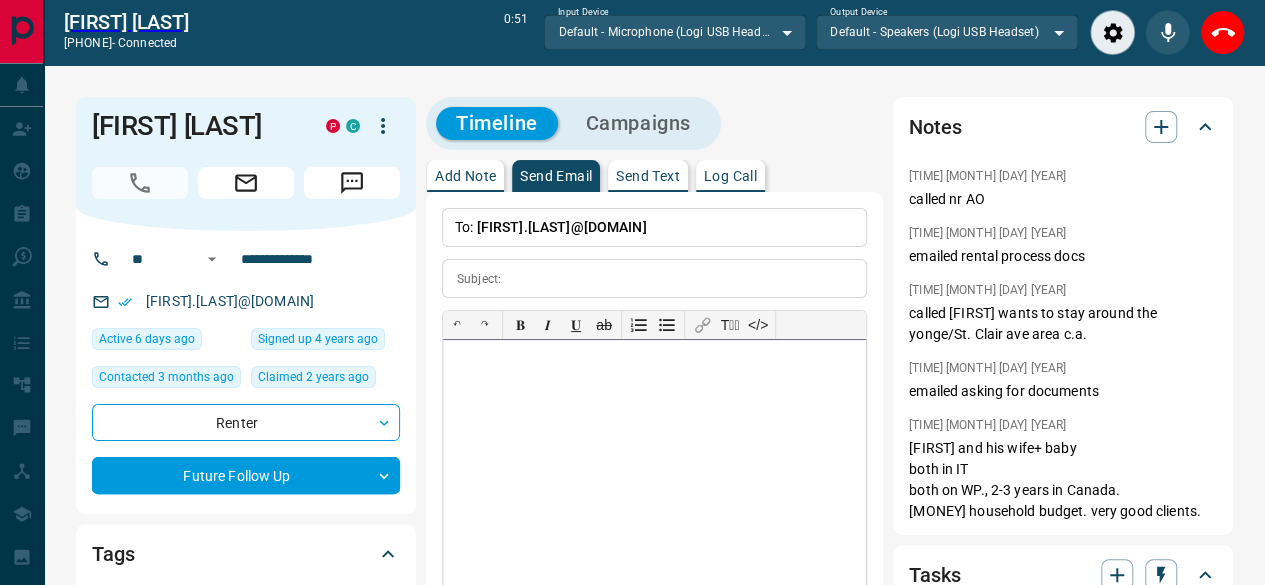 paste 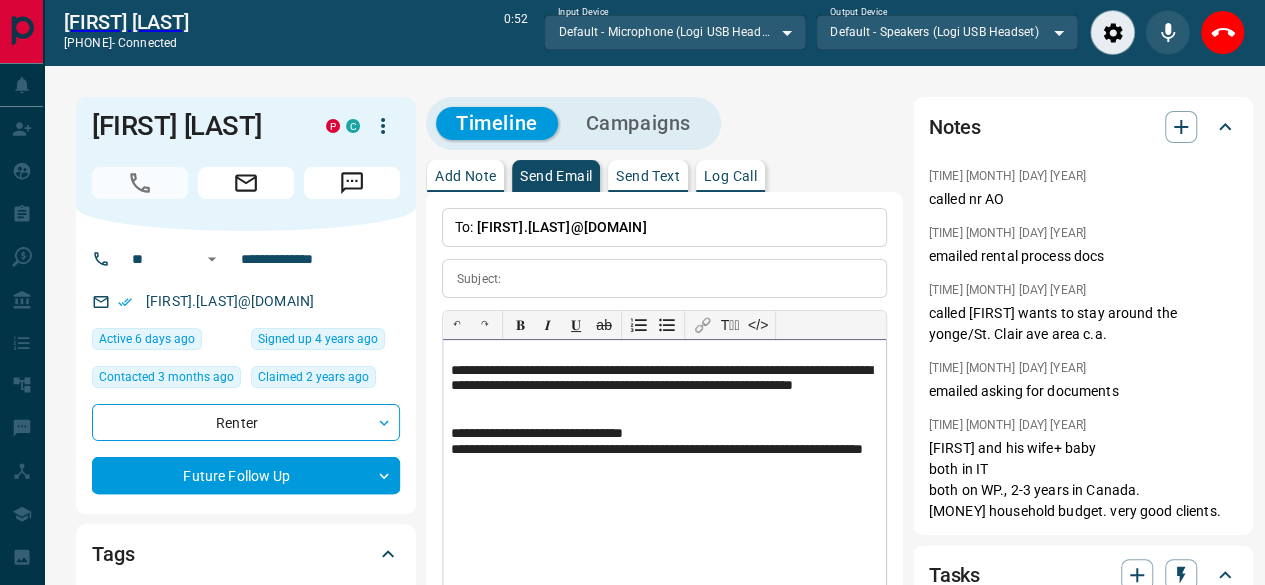 click on "**********" at bounding box center [664, 490] 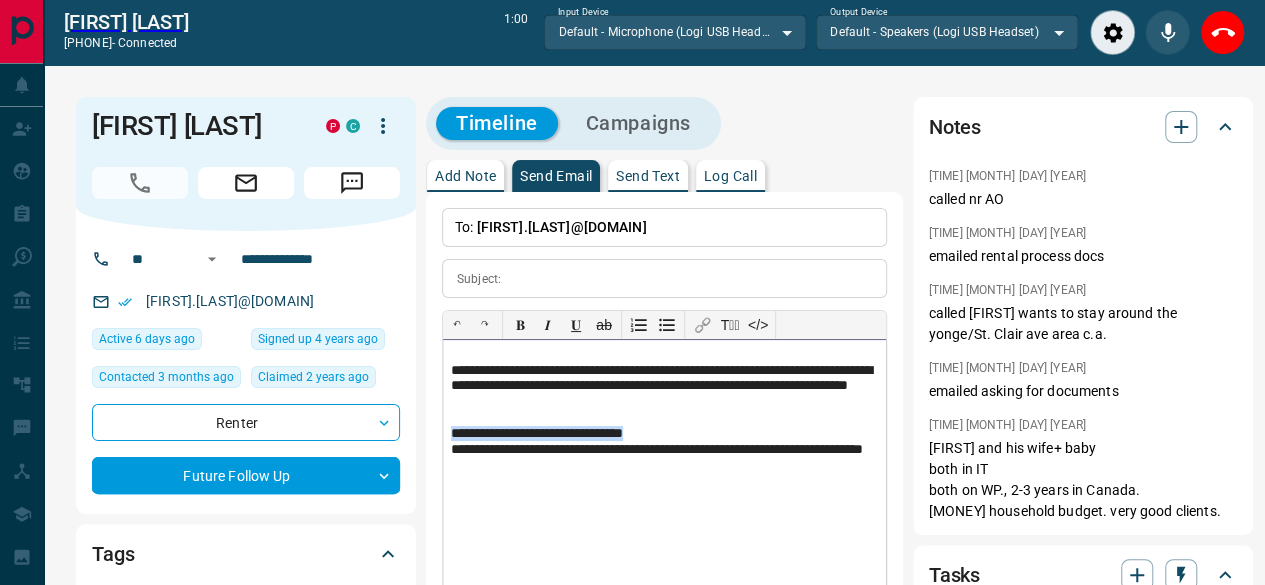 drag, startPoint x: 645, startPoint y: 427, endPoint x: 448, endPoint y: 428, distance: 197.00253 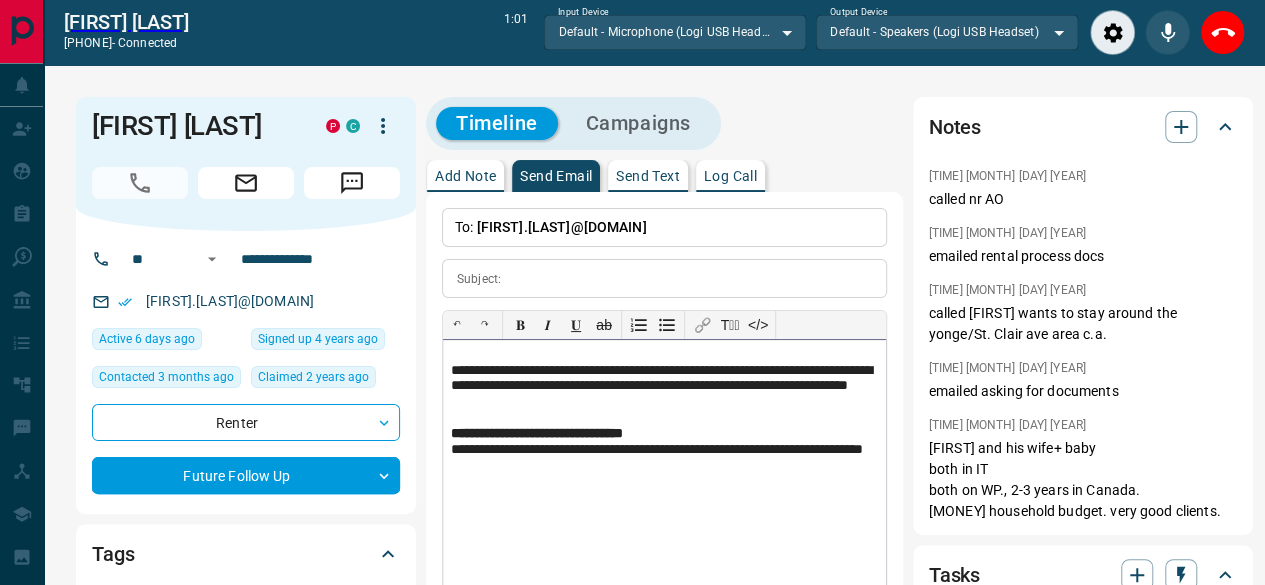 click at bounding box center [664, 481] 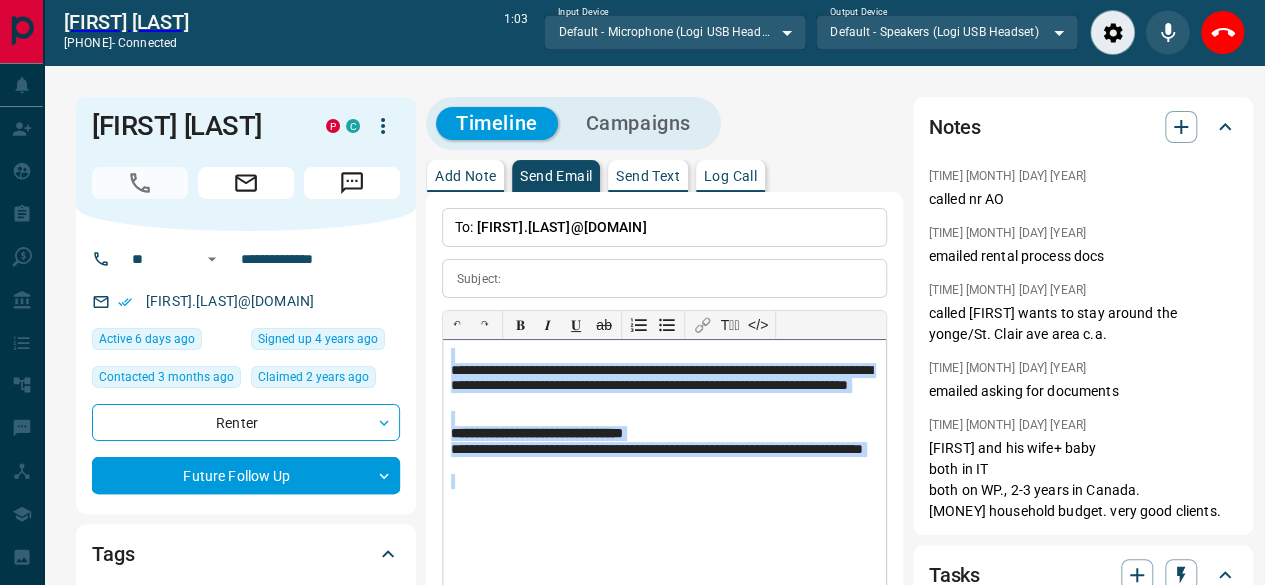 drag, startPoint x: 570, startPoint y: 459, endPoint x: 432, endPoint y: 343, distance: 180.27756 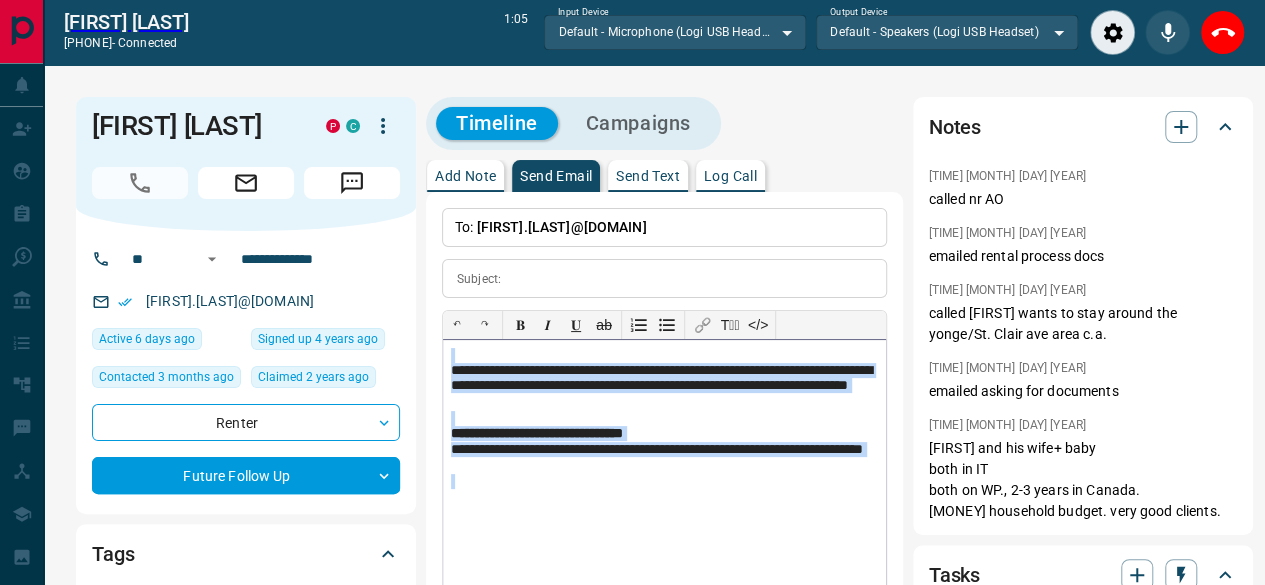 click on "**********" at bounding box center [664, 387] 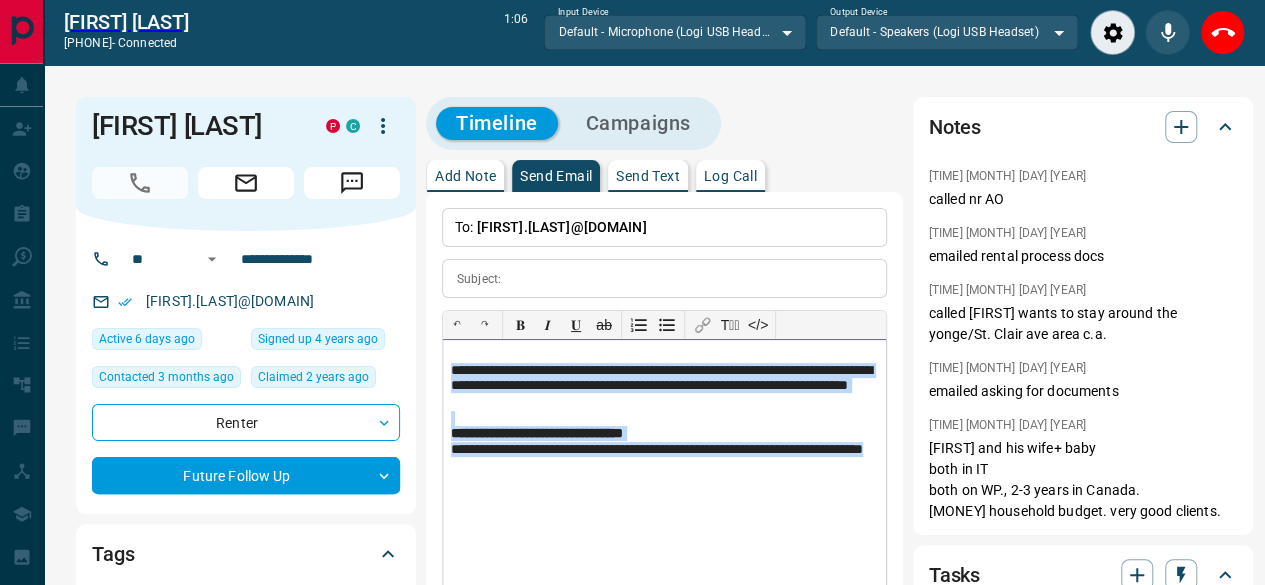 drag, startPoint x: 586, startPoint y: 453, endPoint x: 431, endPoint y: 360, distance: 180.7595 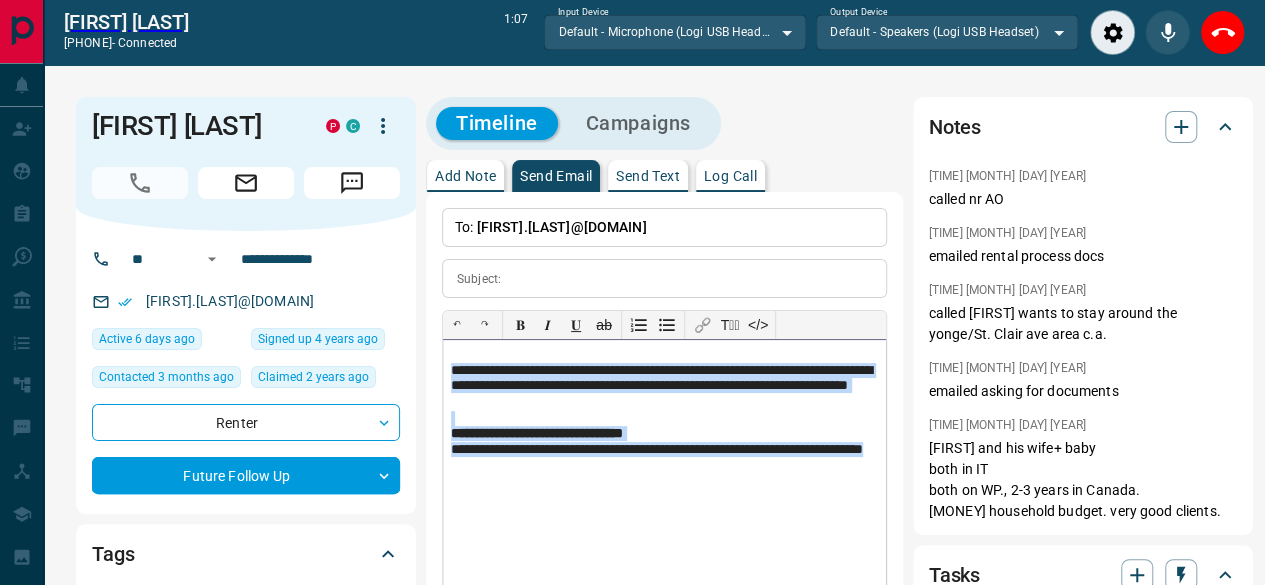 copy on "**********" 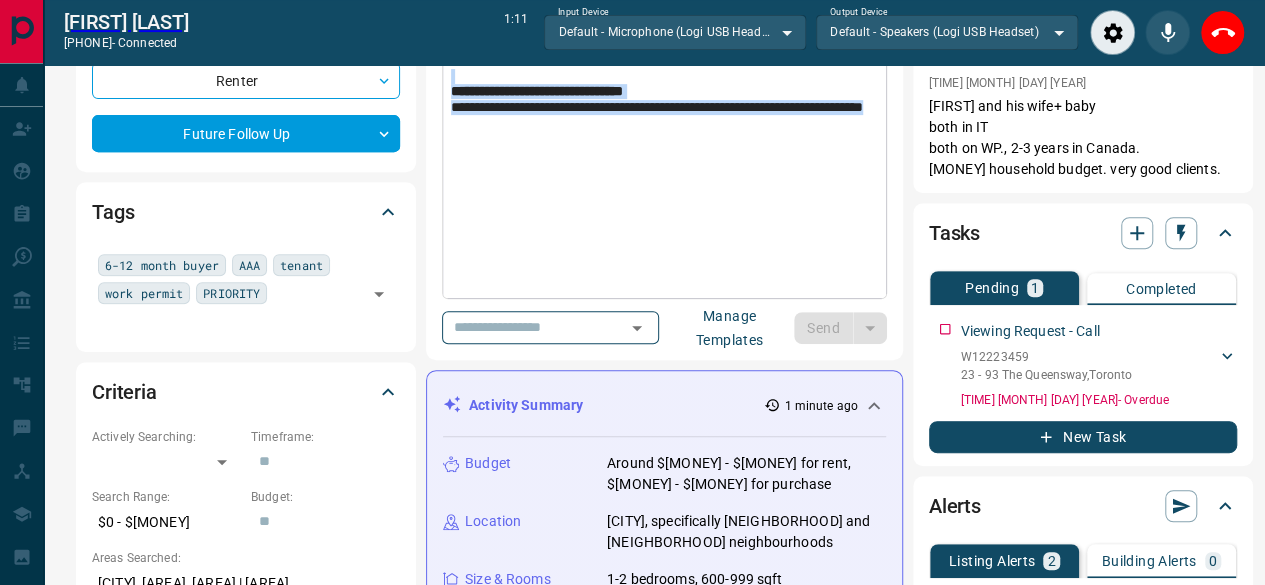 scroll, scrollTop: 200, scrollLeft: 0, axis: vertical 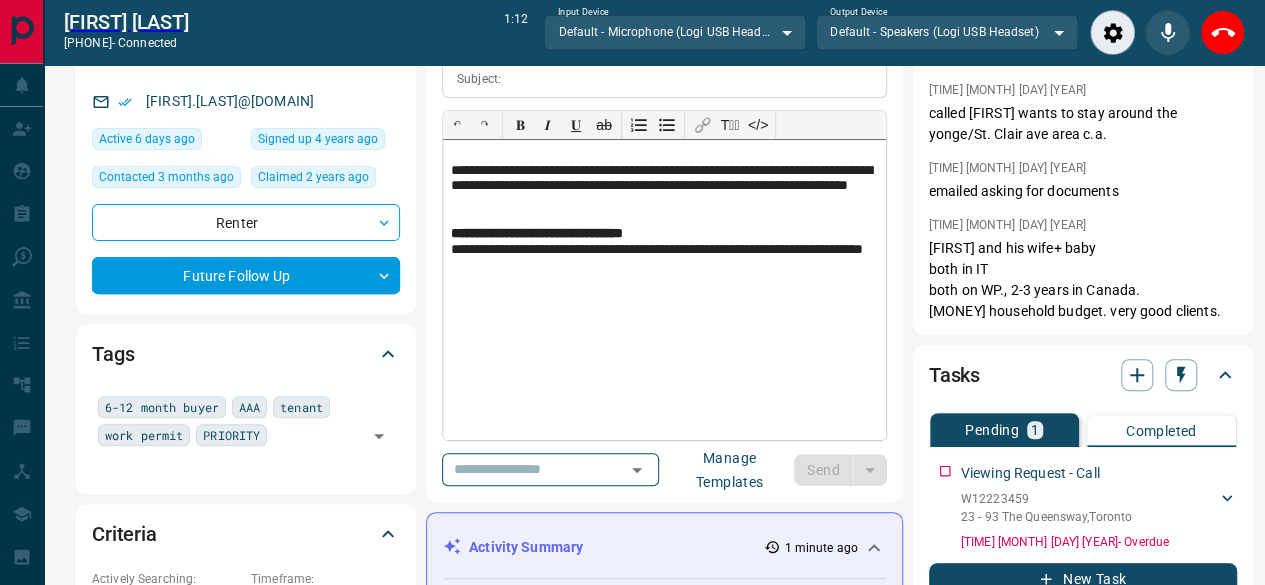 click at bounding box center (664, 281) 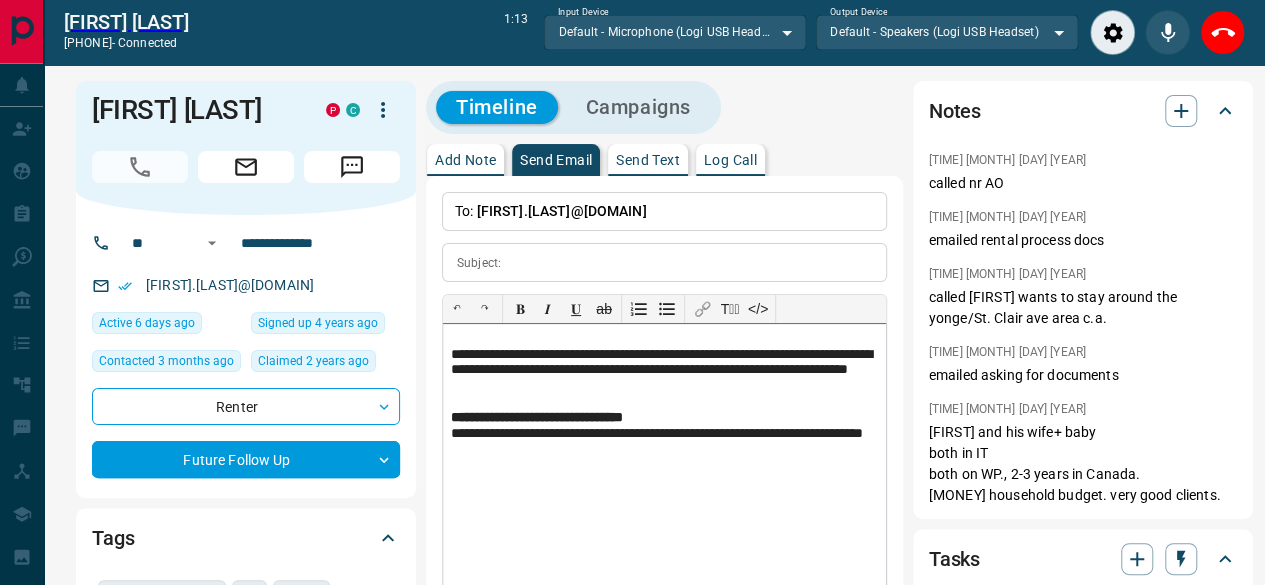 scroll, scrollTop: 0, scrollLeft: 0, axis: both 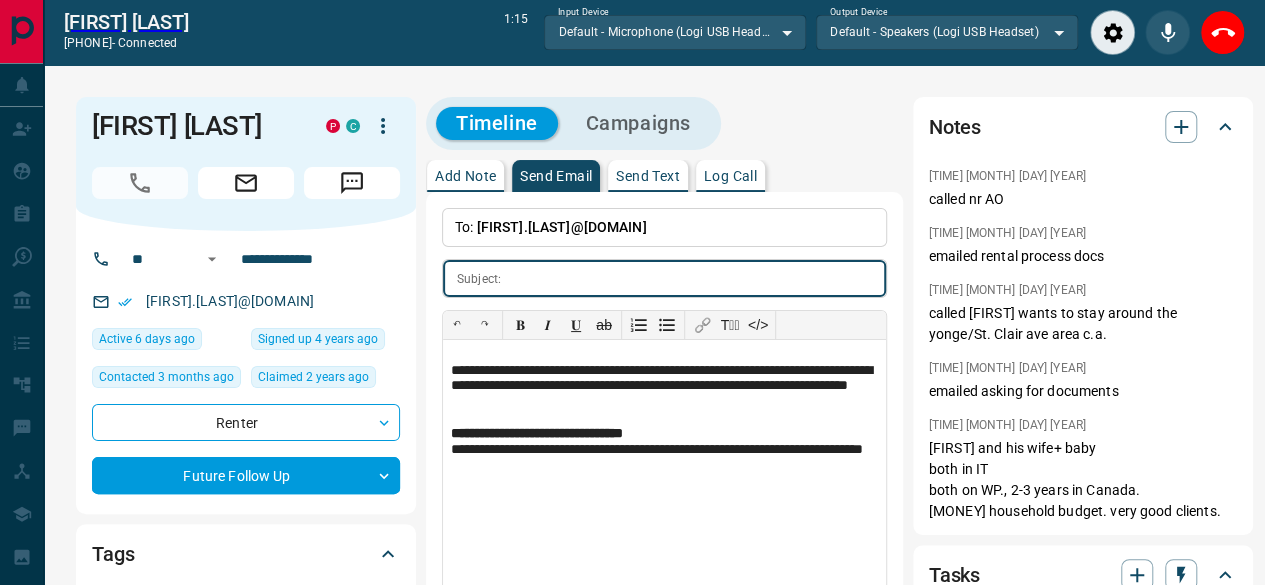 click at bounding box center (697, 278) 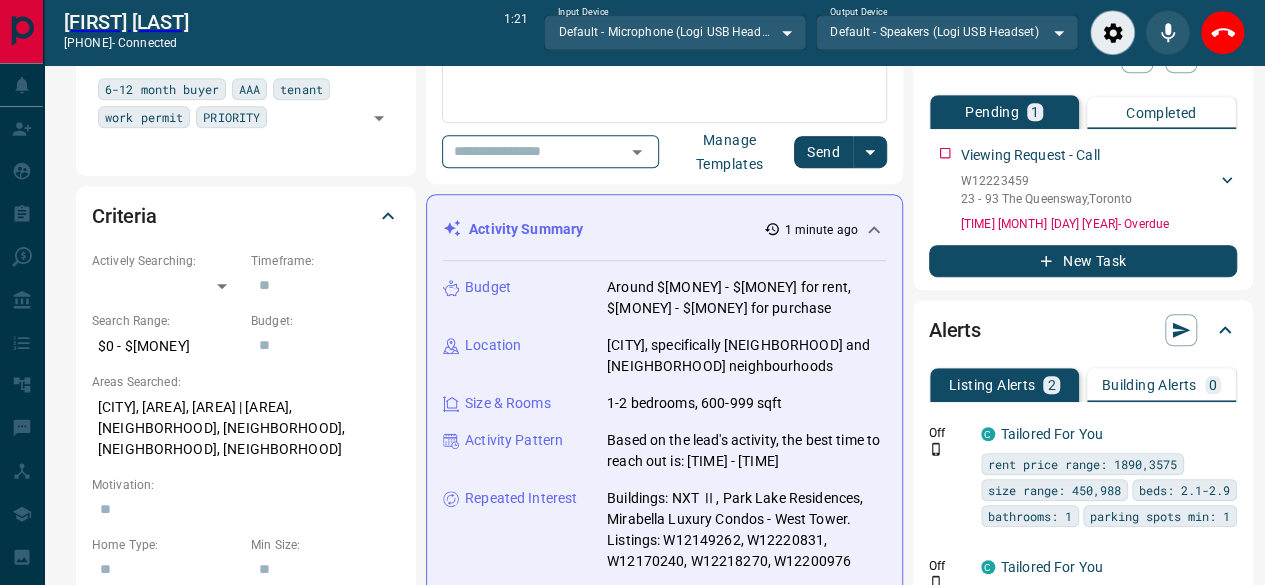 scroll, scrollTop: 200, scrollLeft: 0, axis: vertical 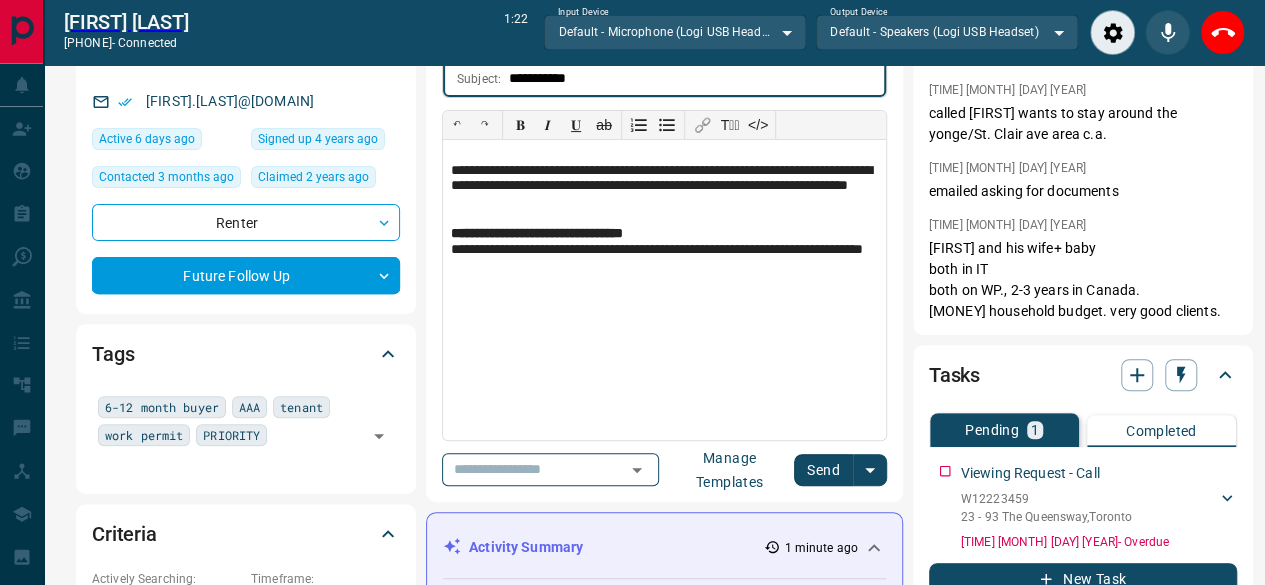type on "**********" 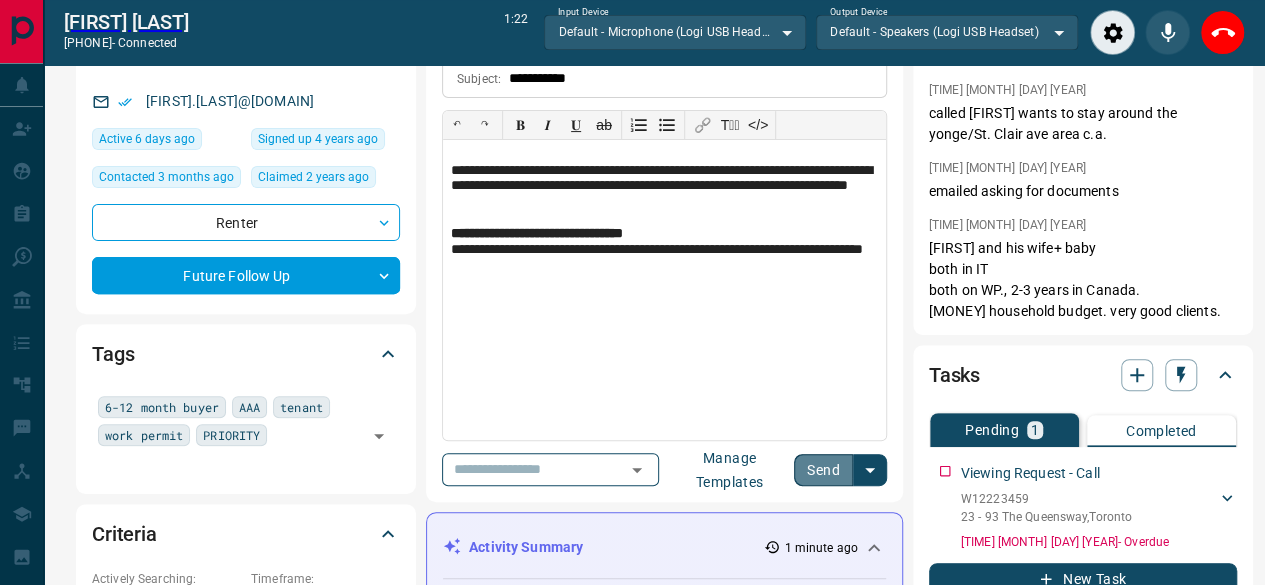 click on "Send" at bounding box center [823, 470] 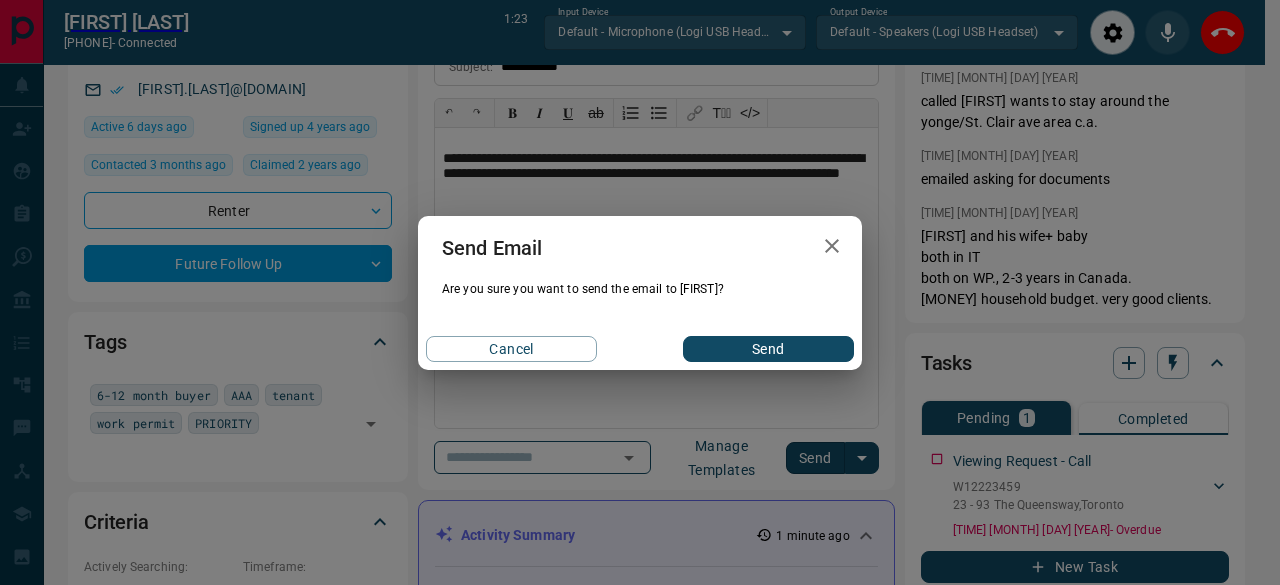 click on "Send" at bounding box center [768, 349] 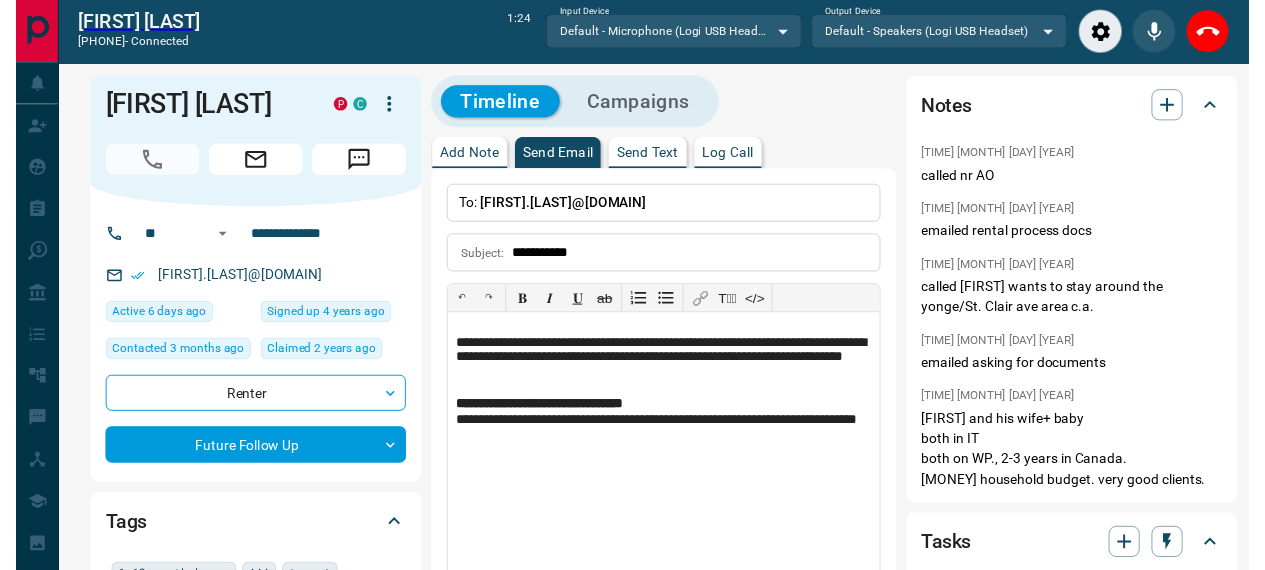 scroll, scrollTop: 0, scrollLeft: 0, axis: both 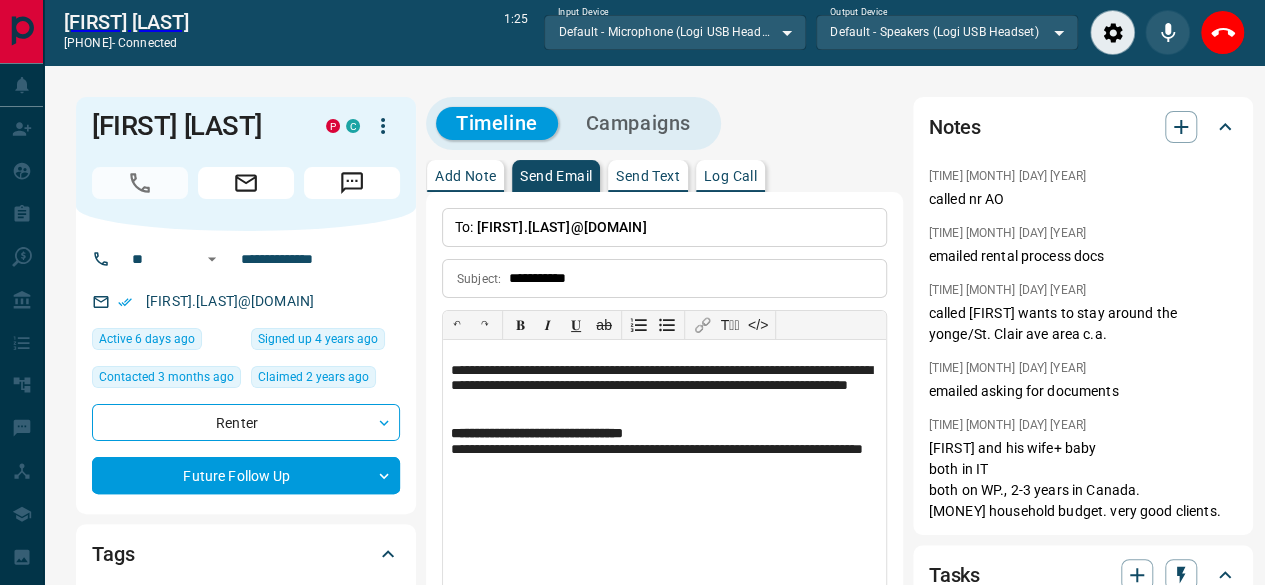 type 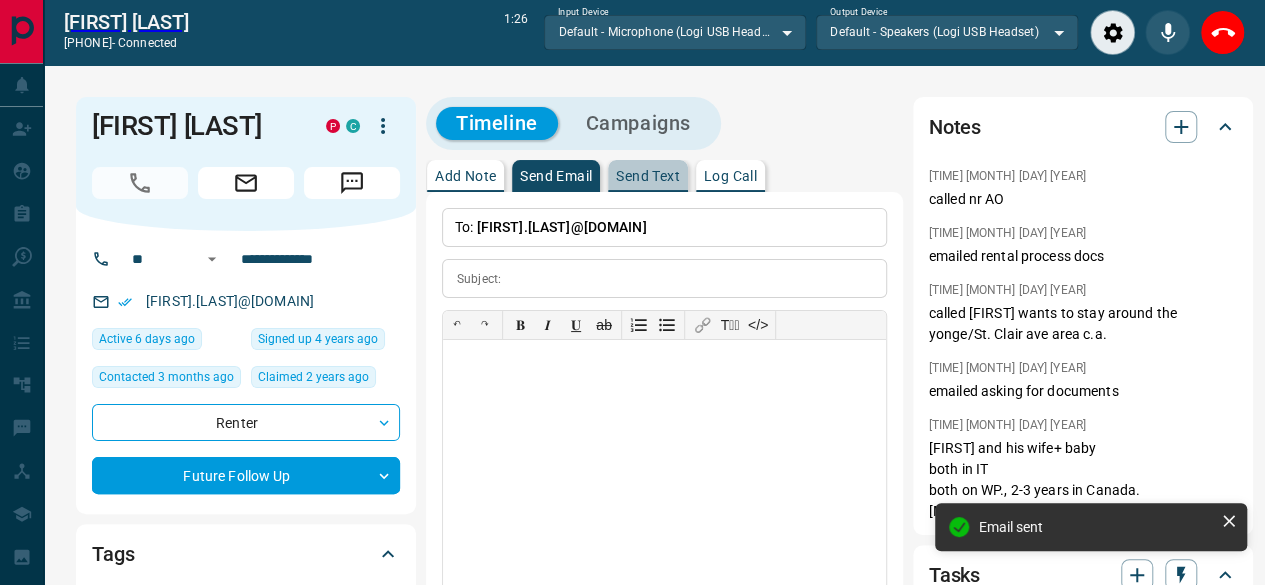 click on "Send Text" at bounding box center [648, 176] 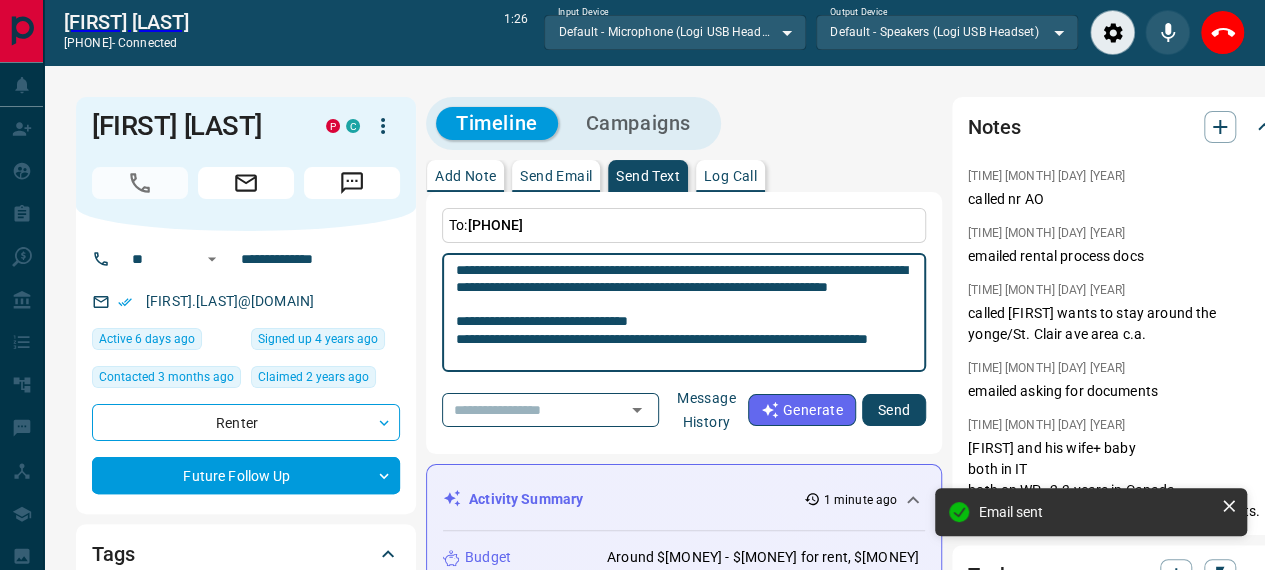scroll, scrollTop: 18, scrollLeft: 0, axis: vertical 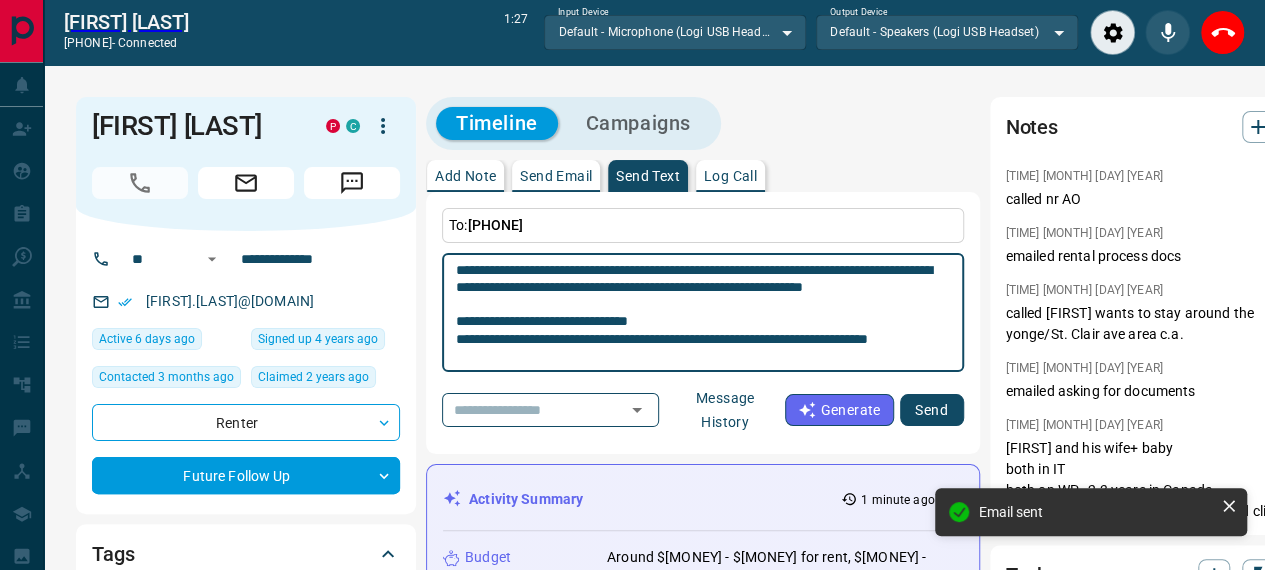 click on "**********" at bounding box center [703, 313] 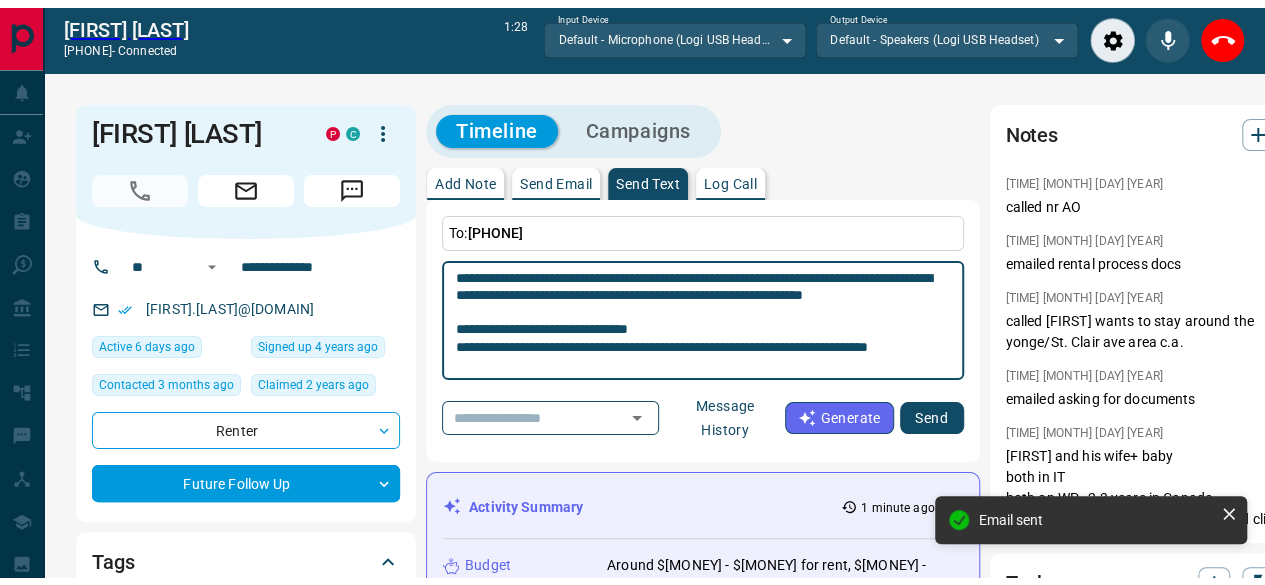 scroll, scrollTop: 0, scrollLeft: 0, axis: both 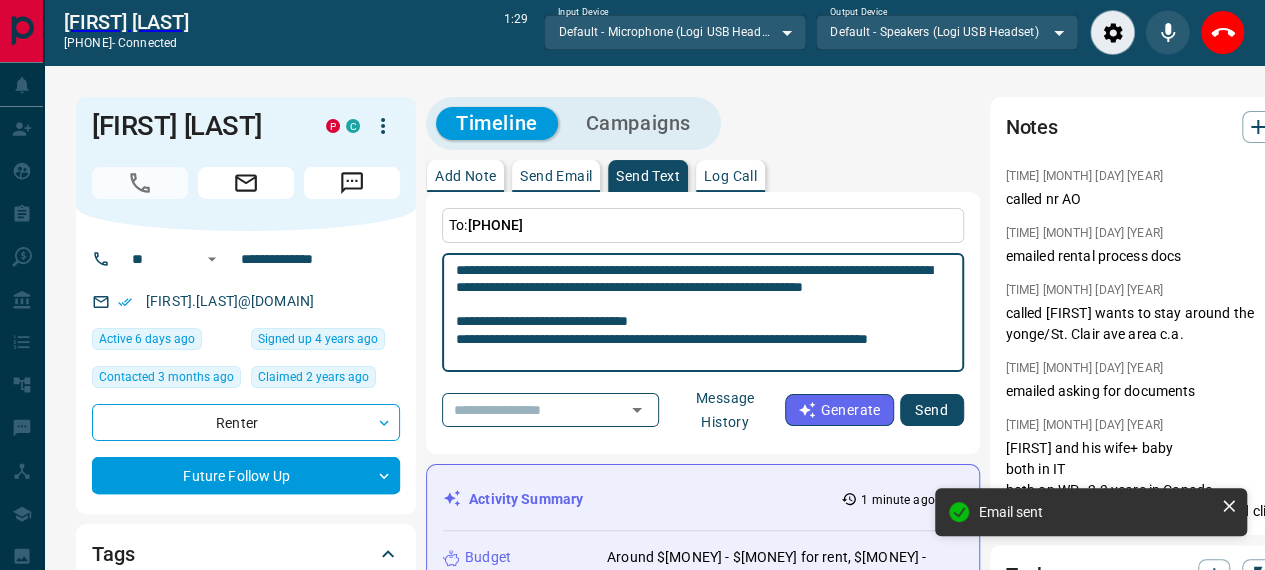 type on "**********" 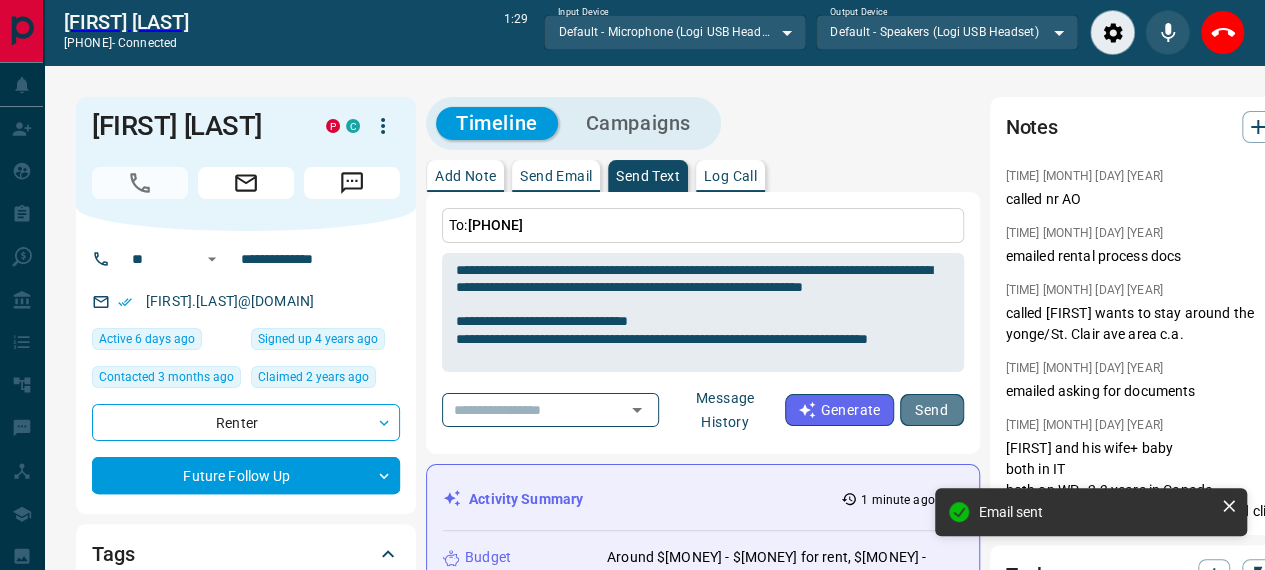 click on "Send" at bounding box center [932, 410] 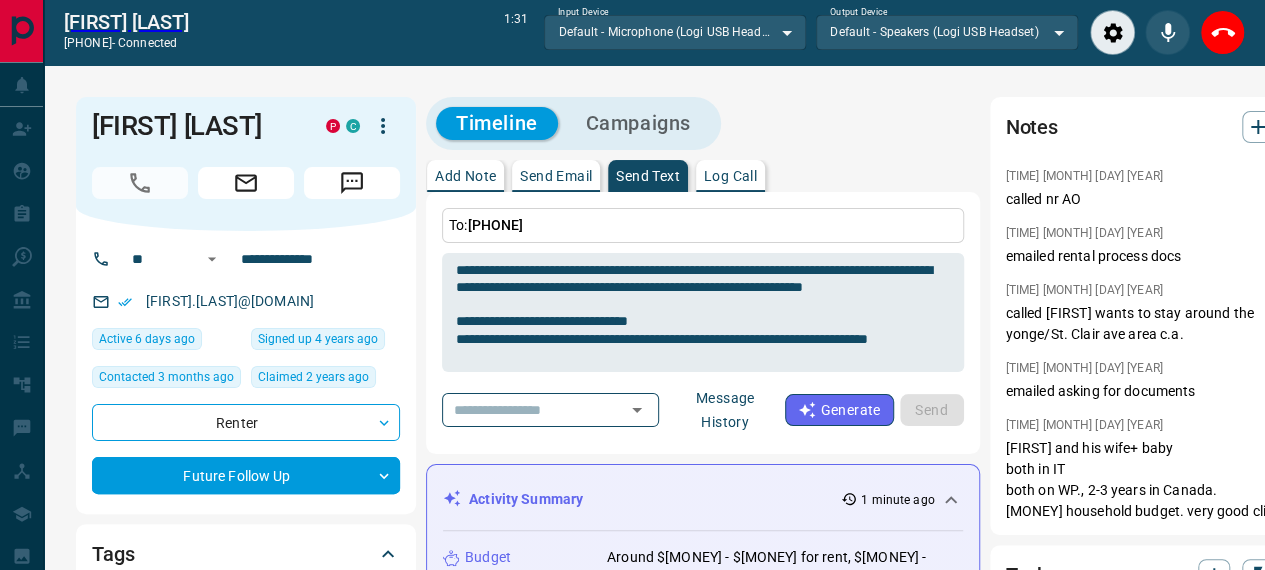 type 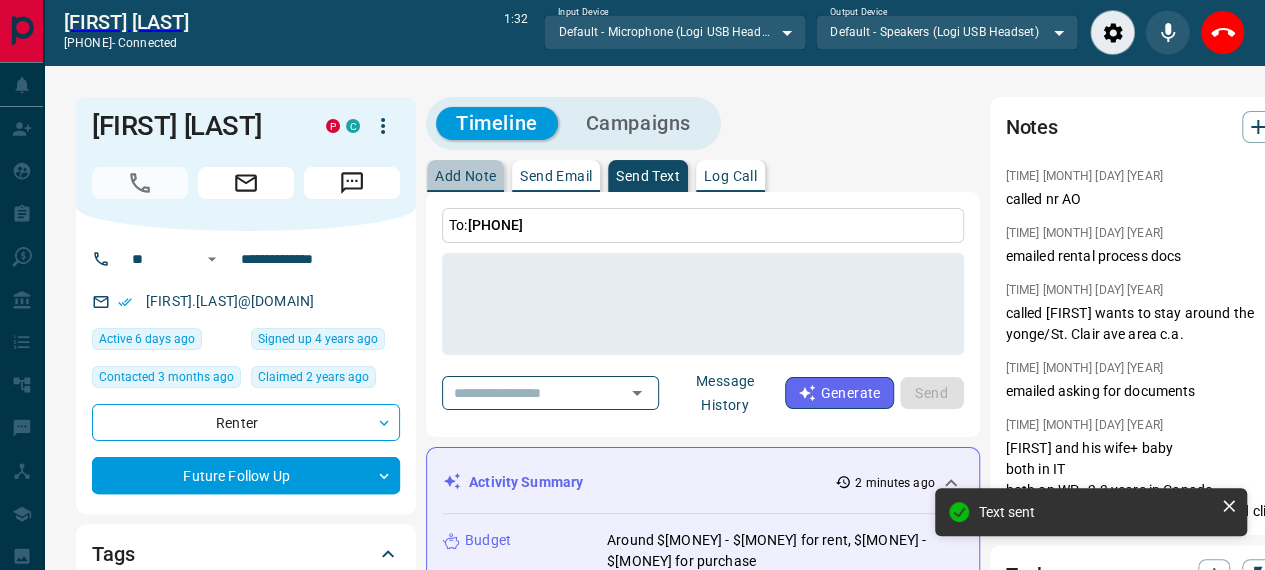 click on "Add Note" at bounding box center (465, 176) 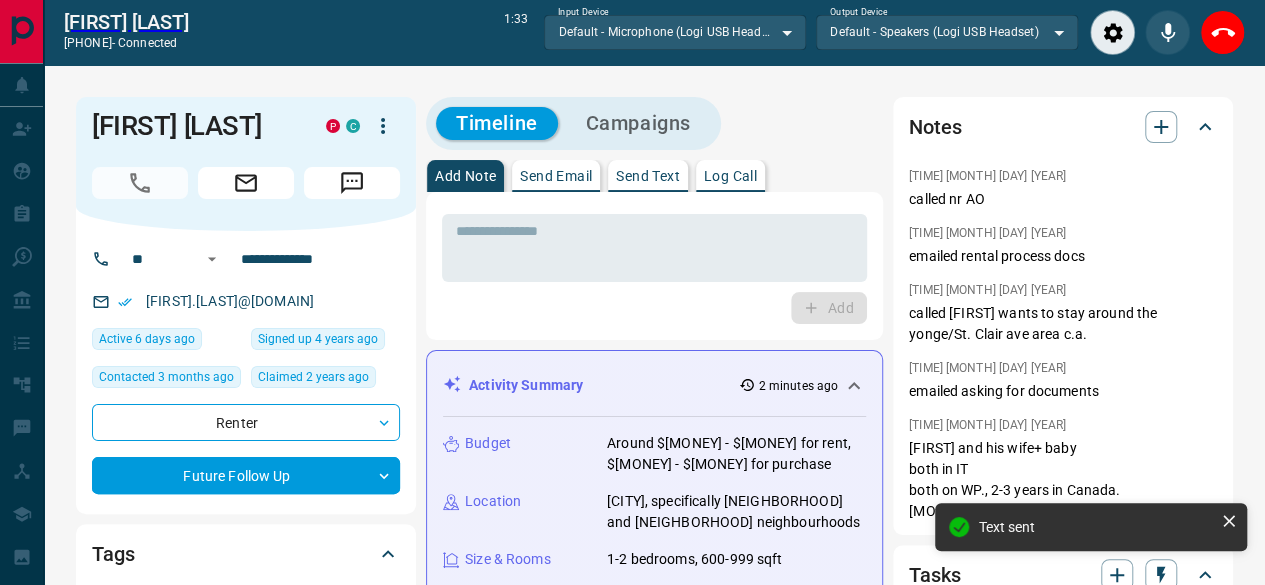 drag, startPoint x: 614, startPoint y: 293, endPoint x: 610, endPoint y: 269, distance: 24.33105 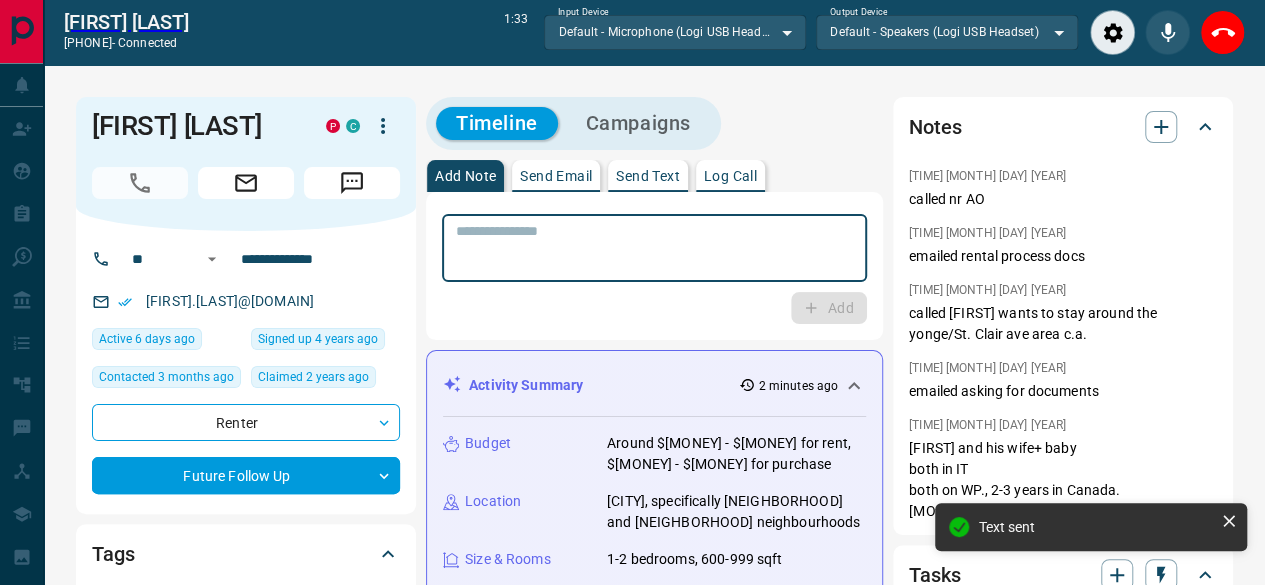 drag, startPoint x: 596, startPoint y: 250, endPoint x: 568, endPoint y: 238, distance: 30.463093 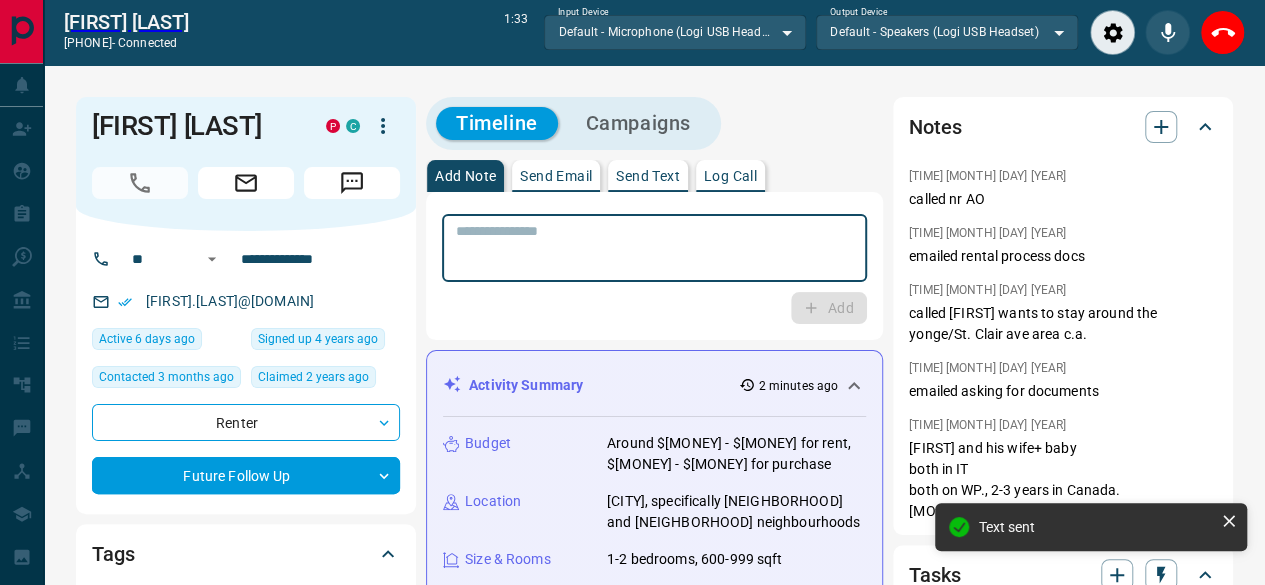 click at bounding box center [654, 248] 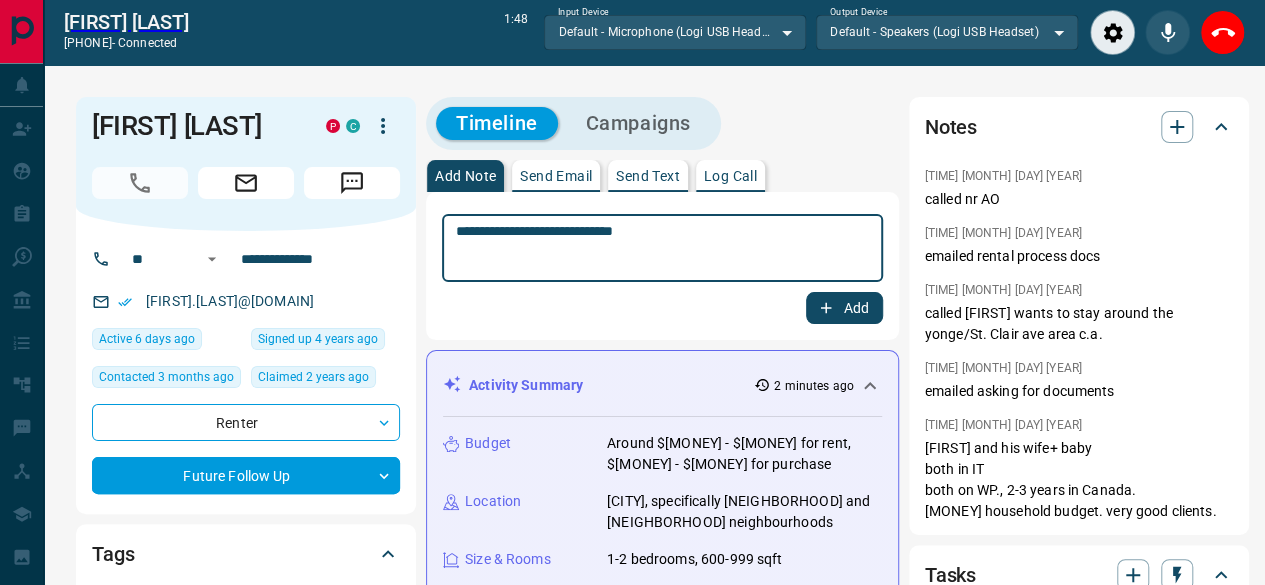 type on "**********" 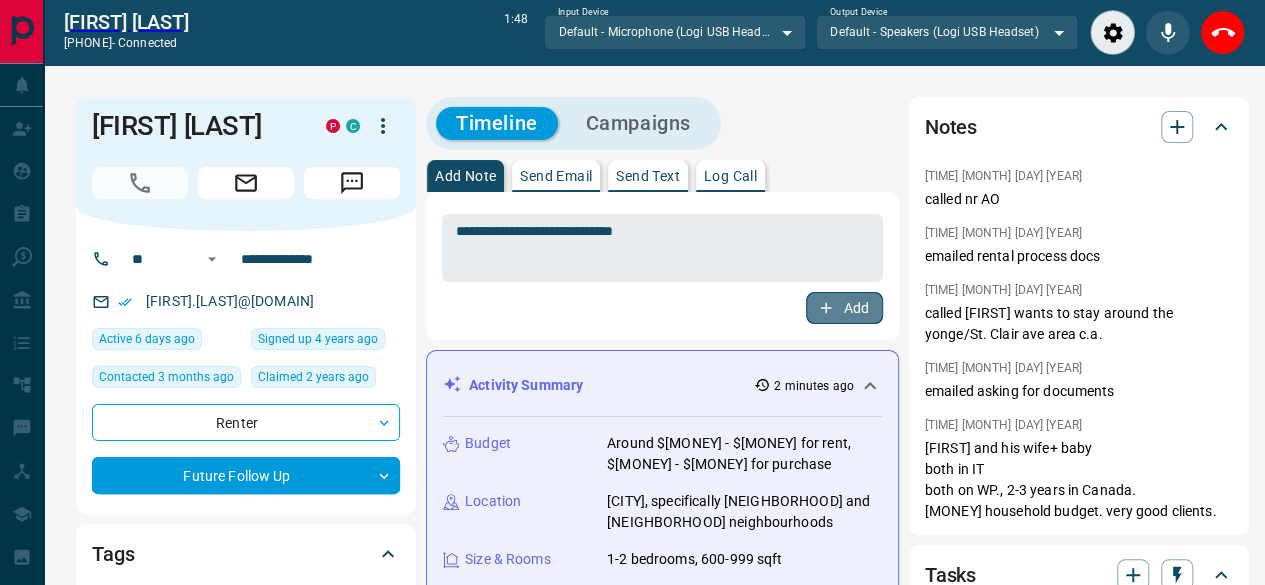 click on "Add" at bounding box center (844, 308) 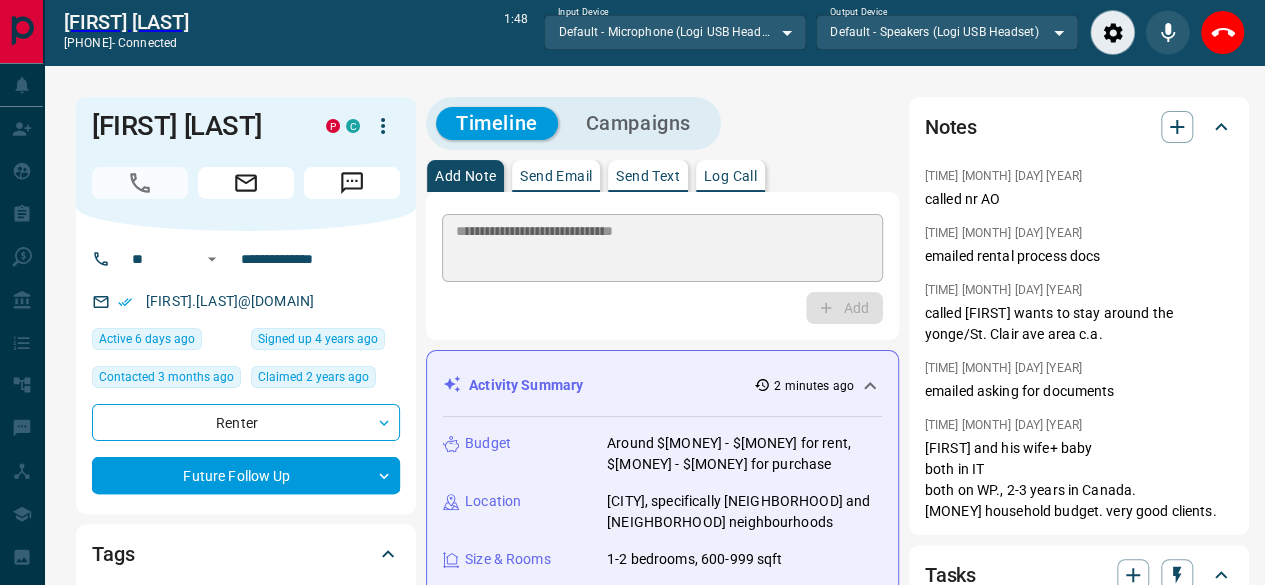 type 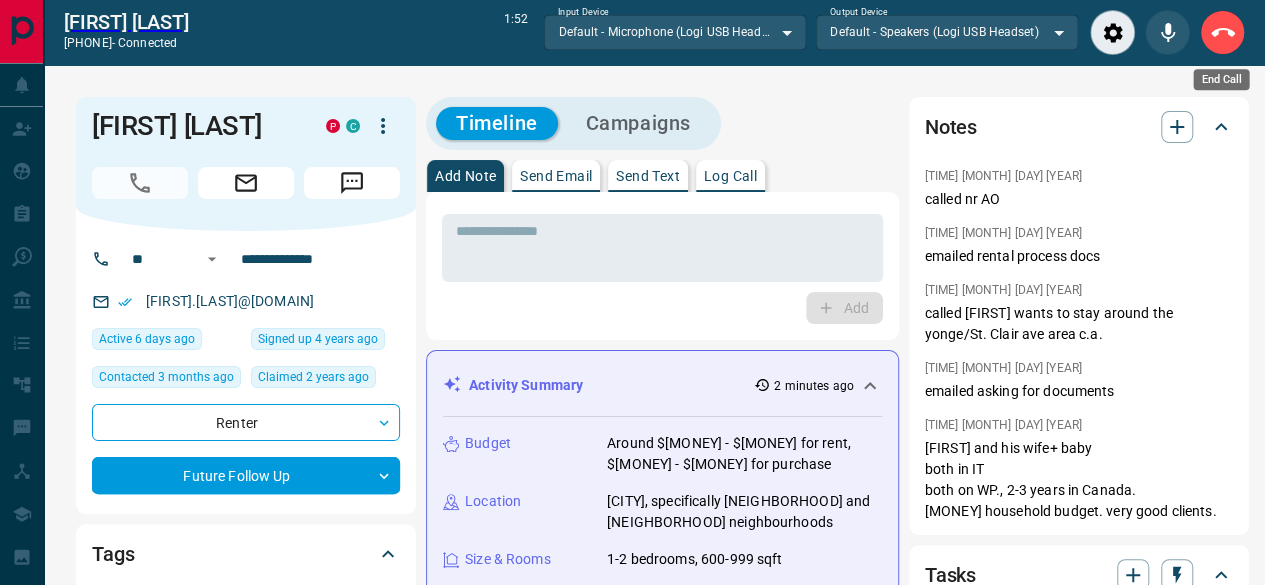 drag, startPoint x: 1215, startPoint y: 15, endPoint x: 1196, endPoint y: 31, distance: 24.839485 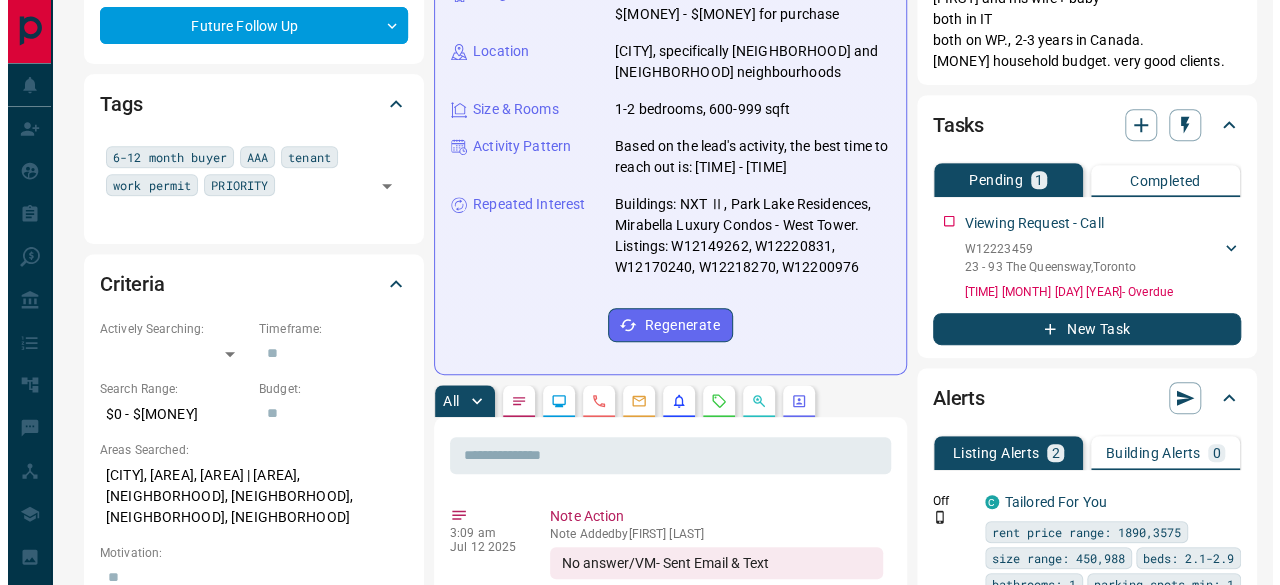 scroll, scrollTop: 400, scrollLeft: 0, axis: vertical 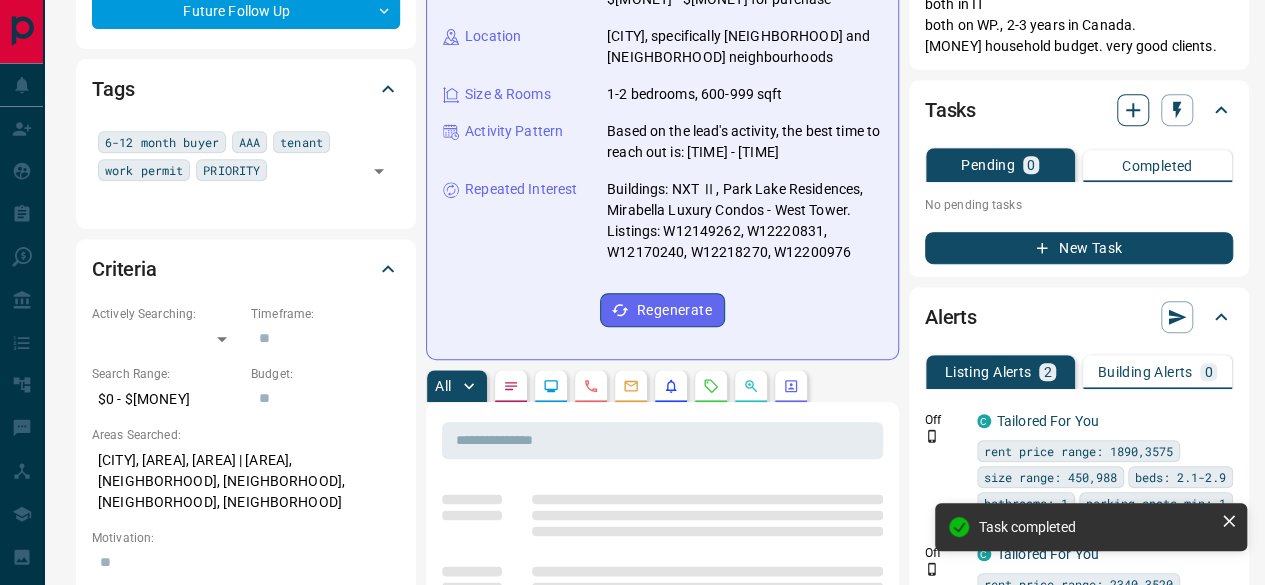 click at bounding box center (1133, 110) 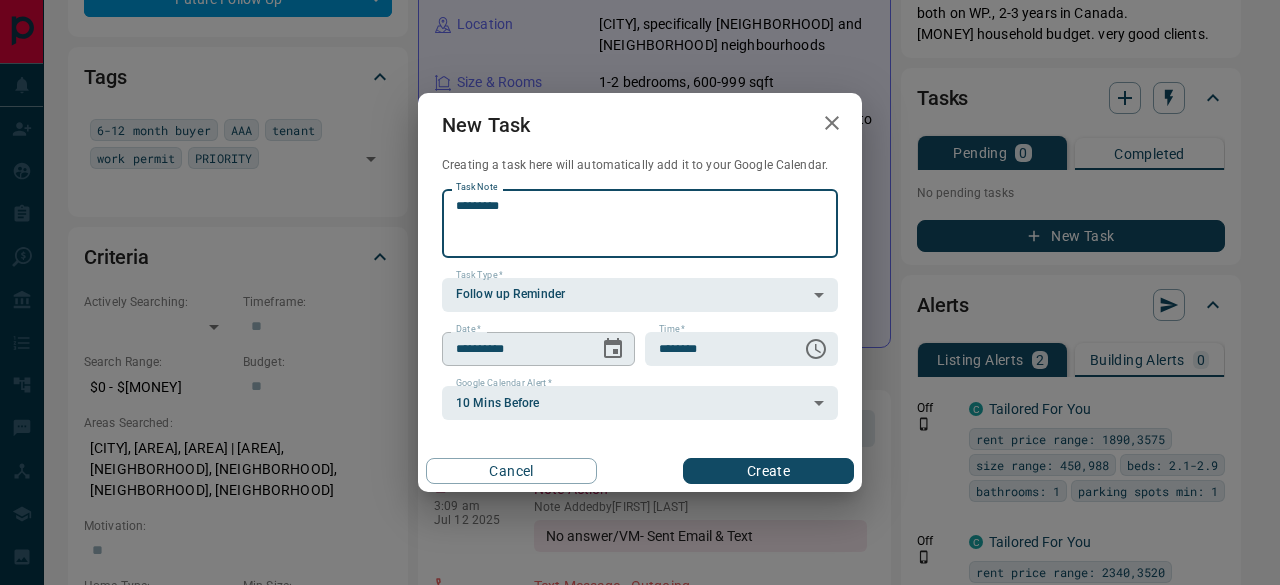type on "*********" 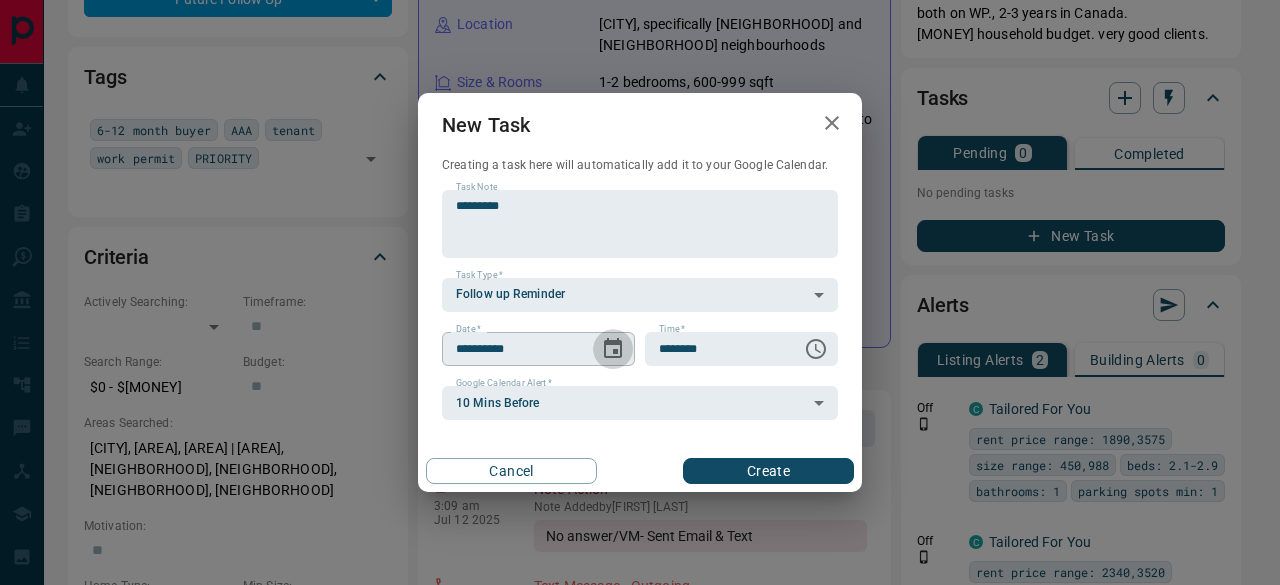 drag, startPoint x: 611, startPoint y: 353, endPoint x: 596, endPoint y: 355, distance: 15.132746 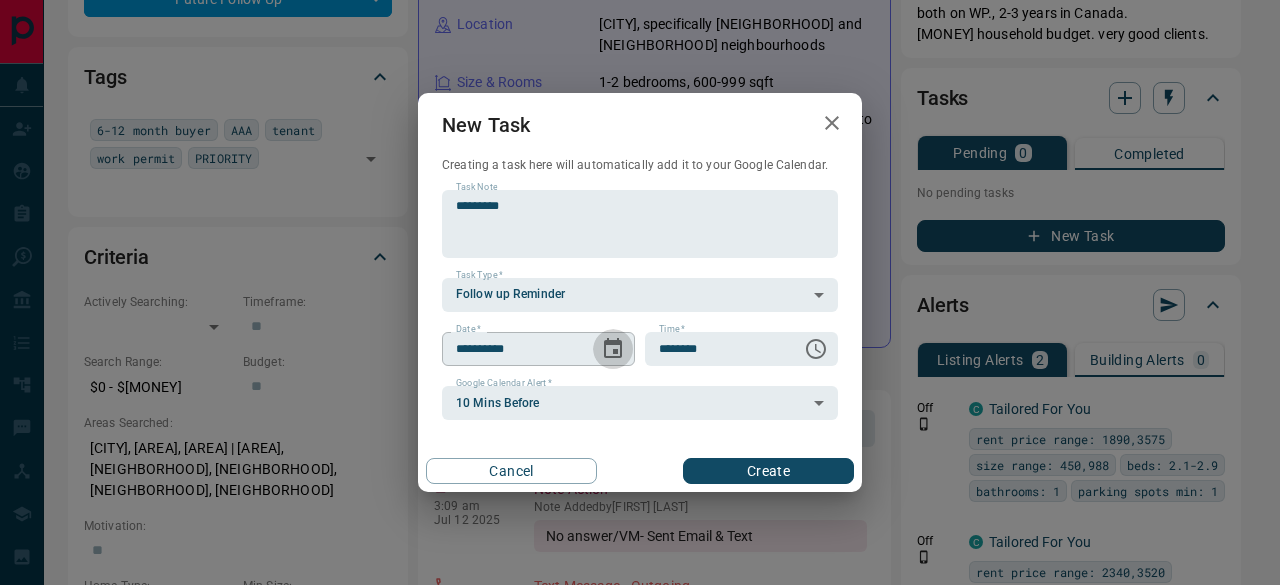 click 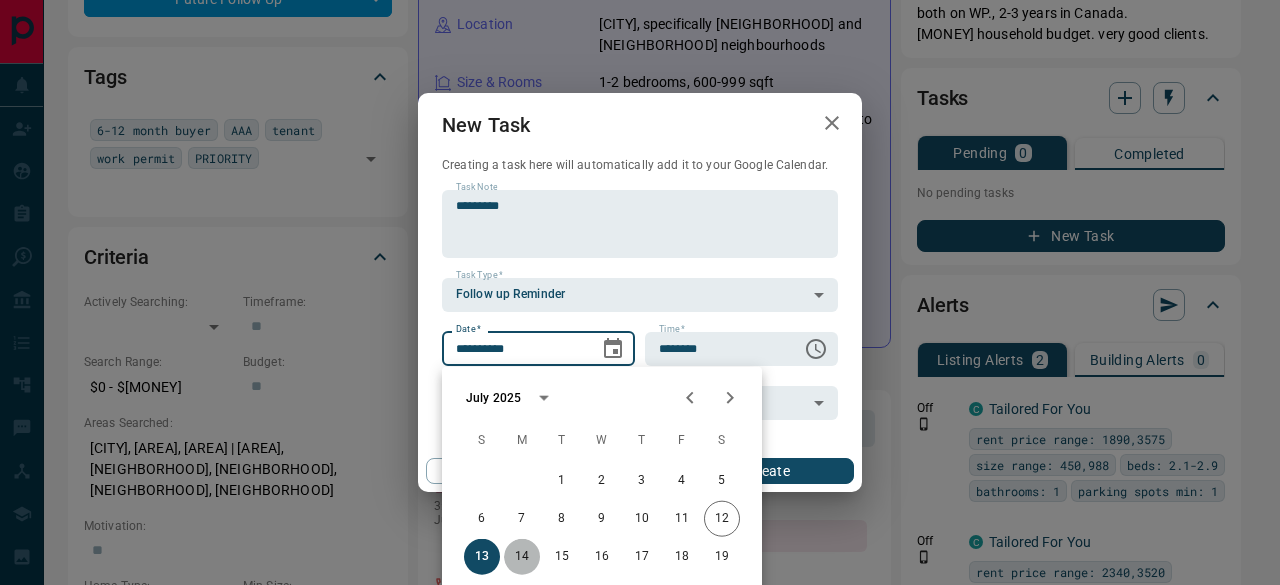 click on "14" at bounding box center [522, 557] 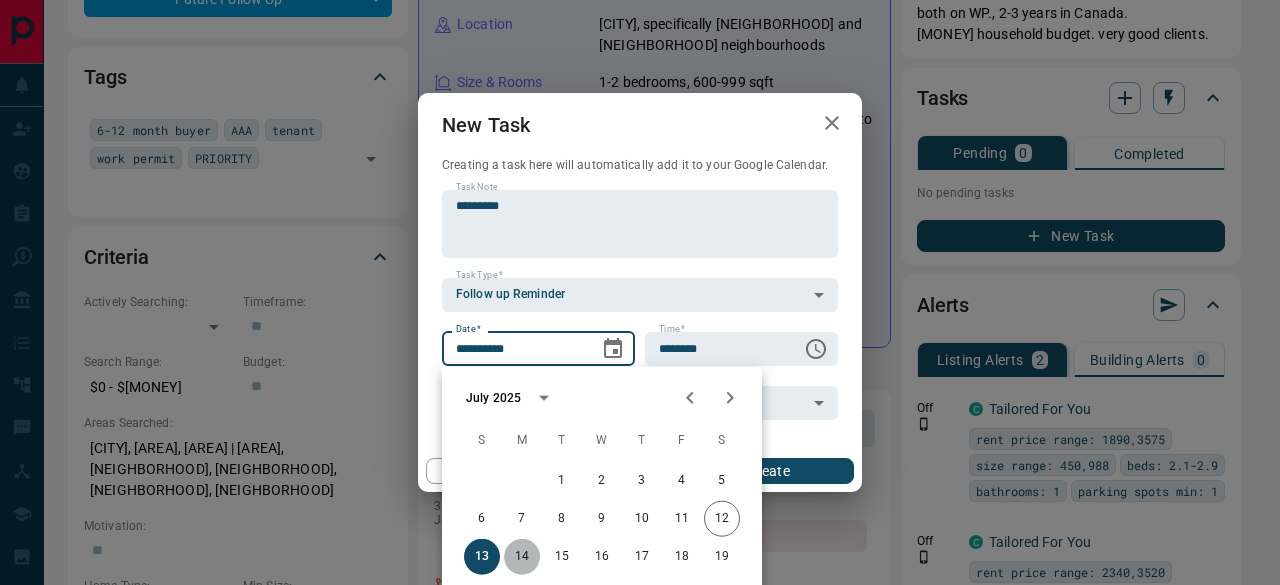 type on "**********" 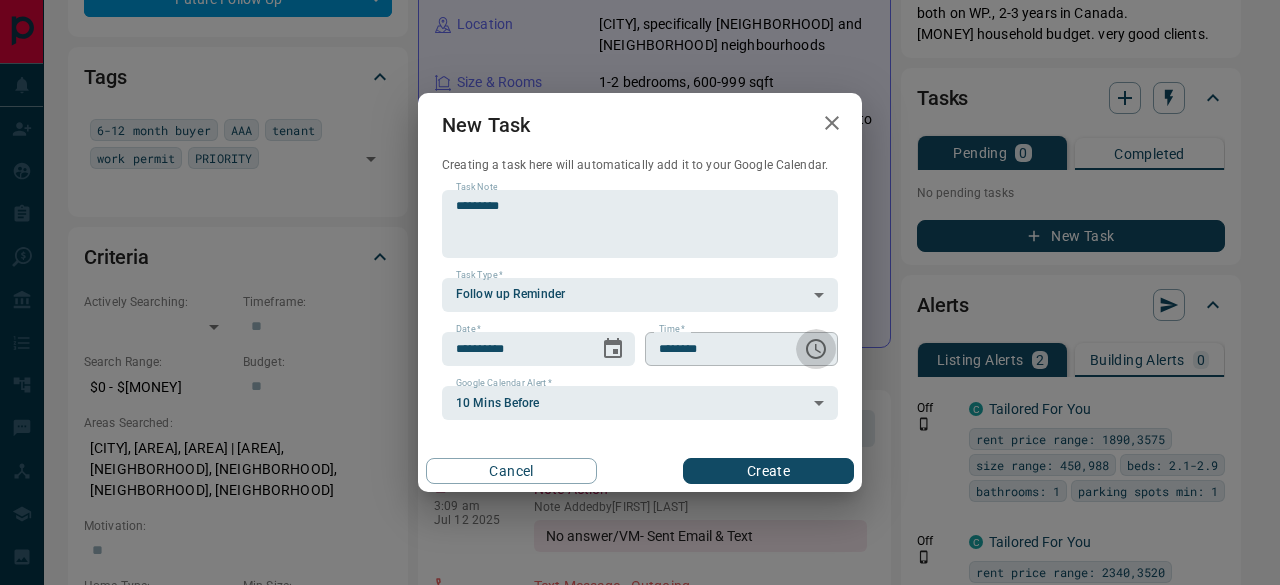 click 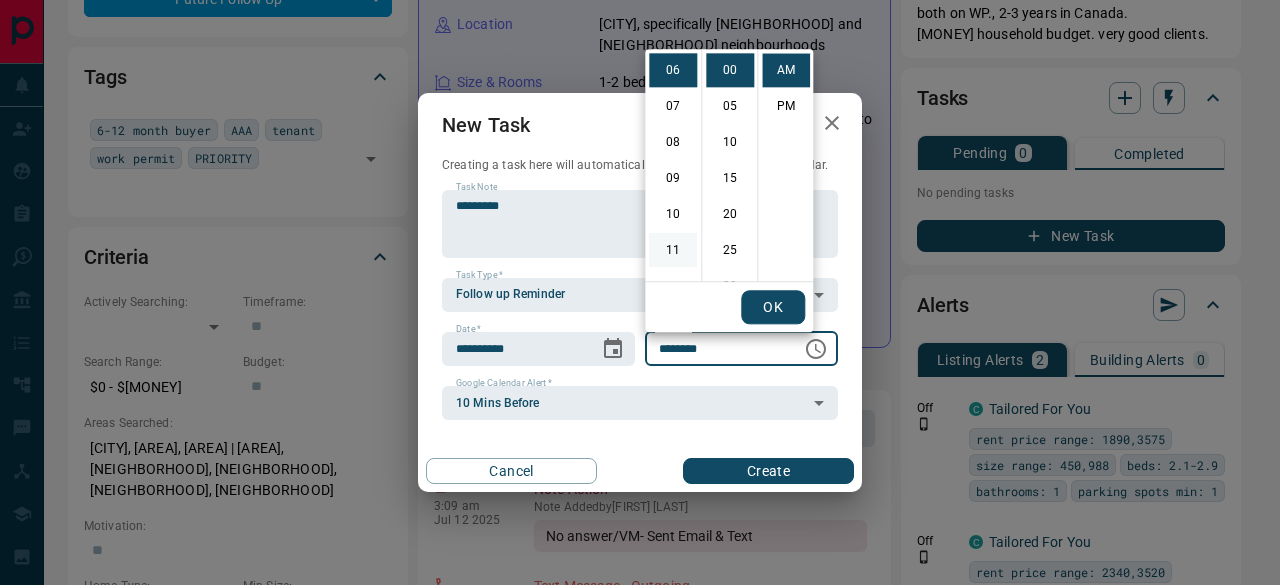 click on "11" at bounding box center (673, 250) 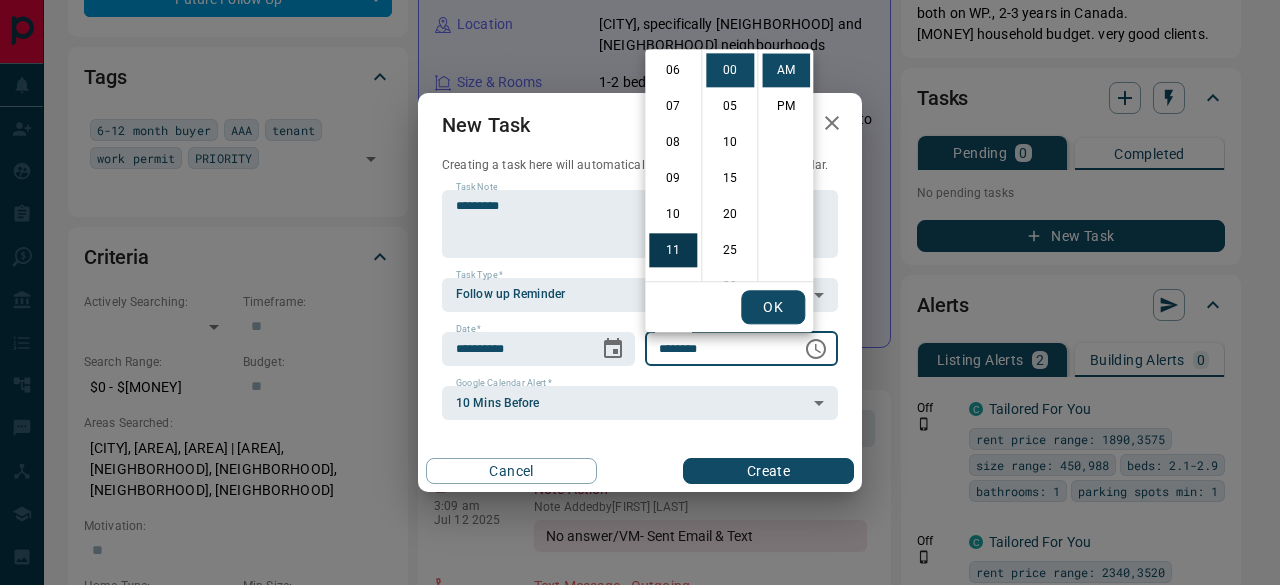 type on "********" 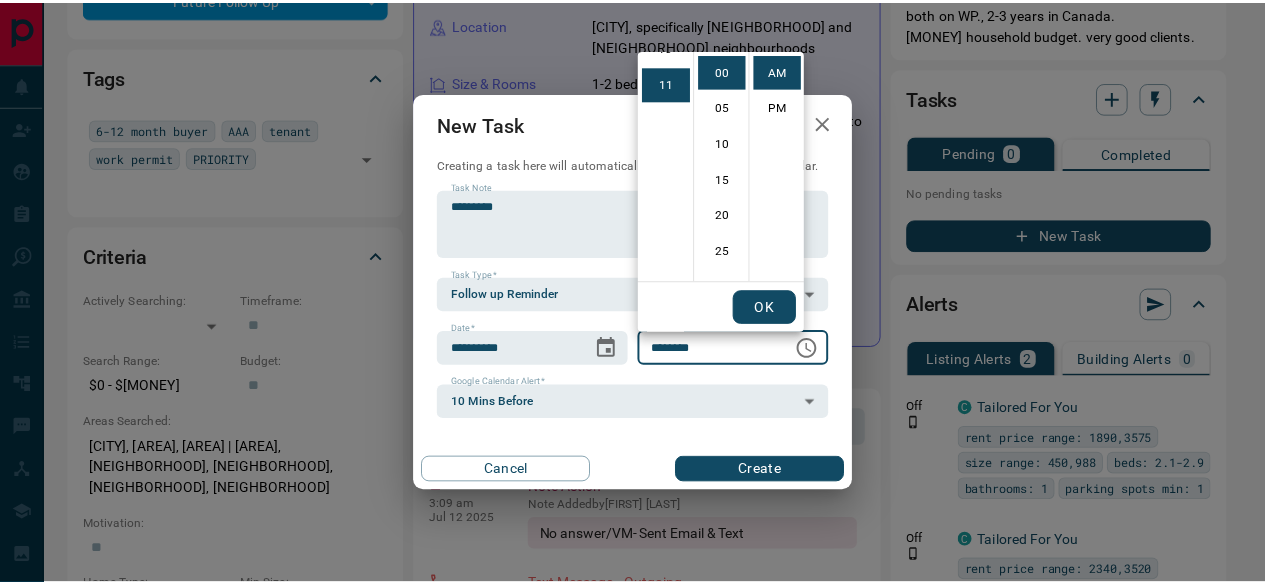 scroll, scrollTop: 390, scrollLeft: 0, axis: vertical 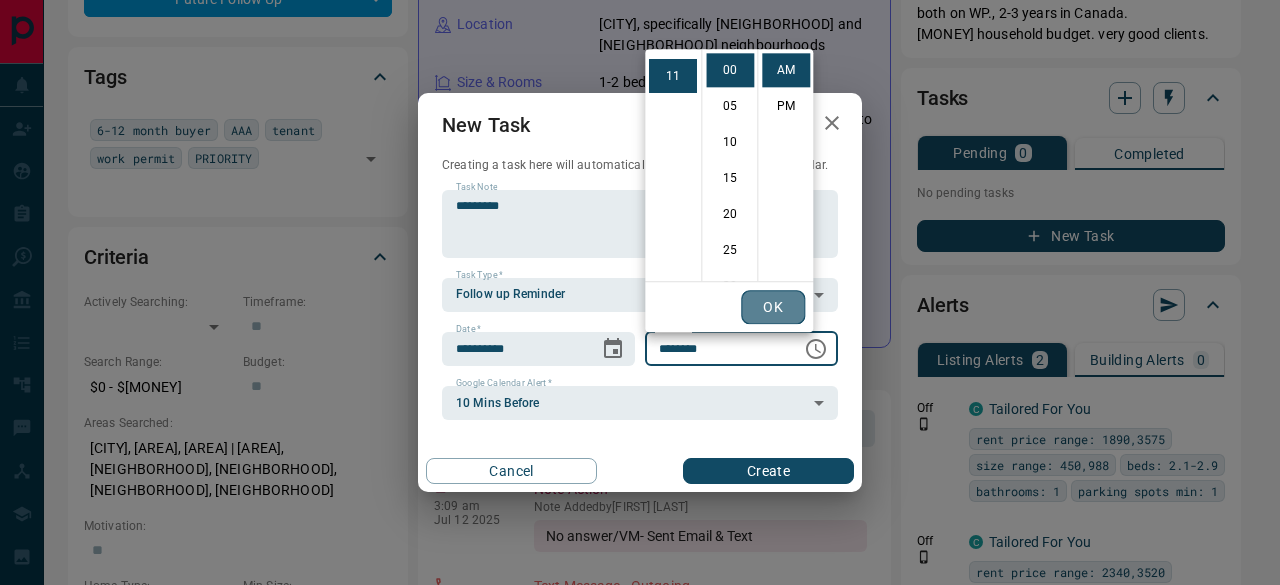 drag, startPoint x: 774, startPoint y: 310, endPoint x: 786, endPoint y: 435, distance: 125.57468 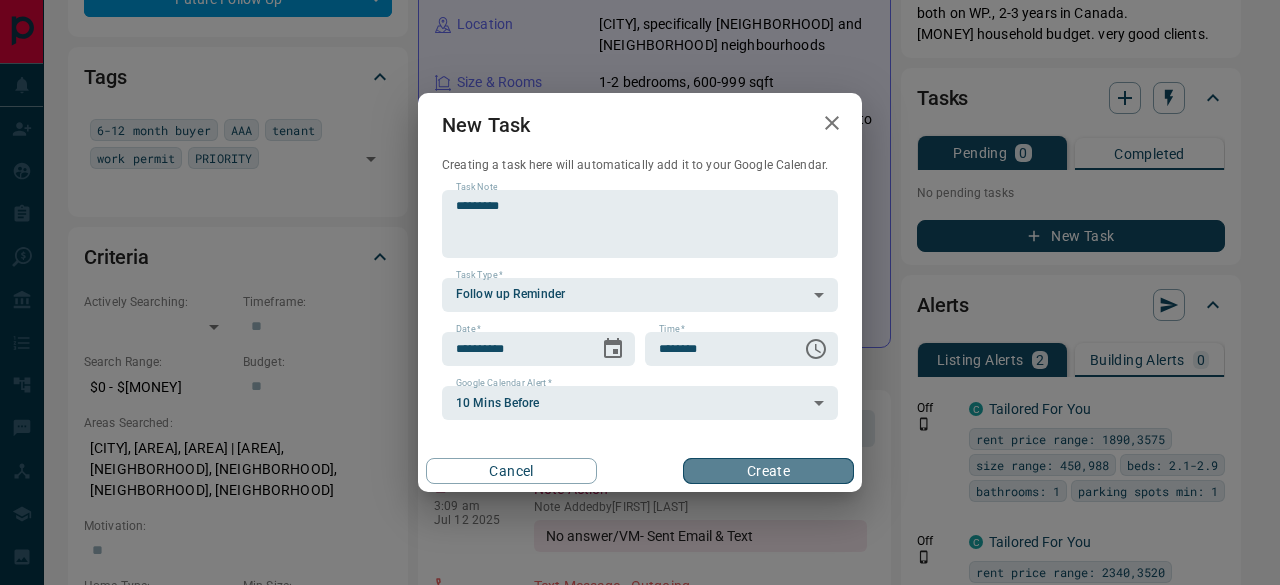 click on "Create" at bounding box center (768, 471) 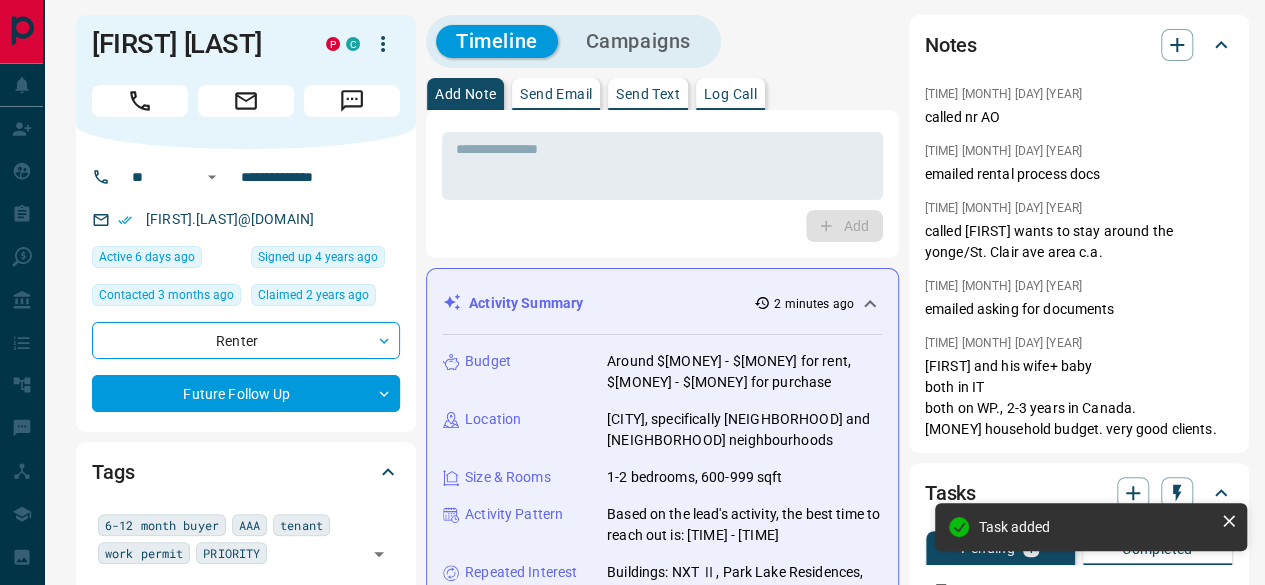 scroll, scrollTop: 0, scrollLeft: 0, axis: both 